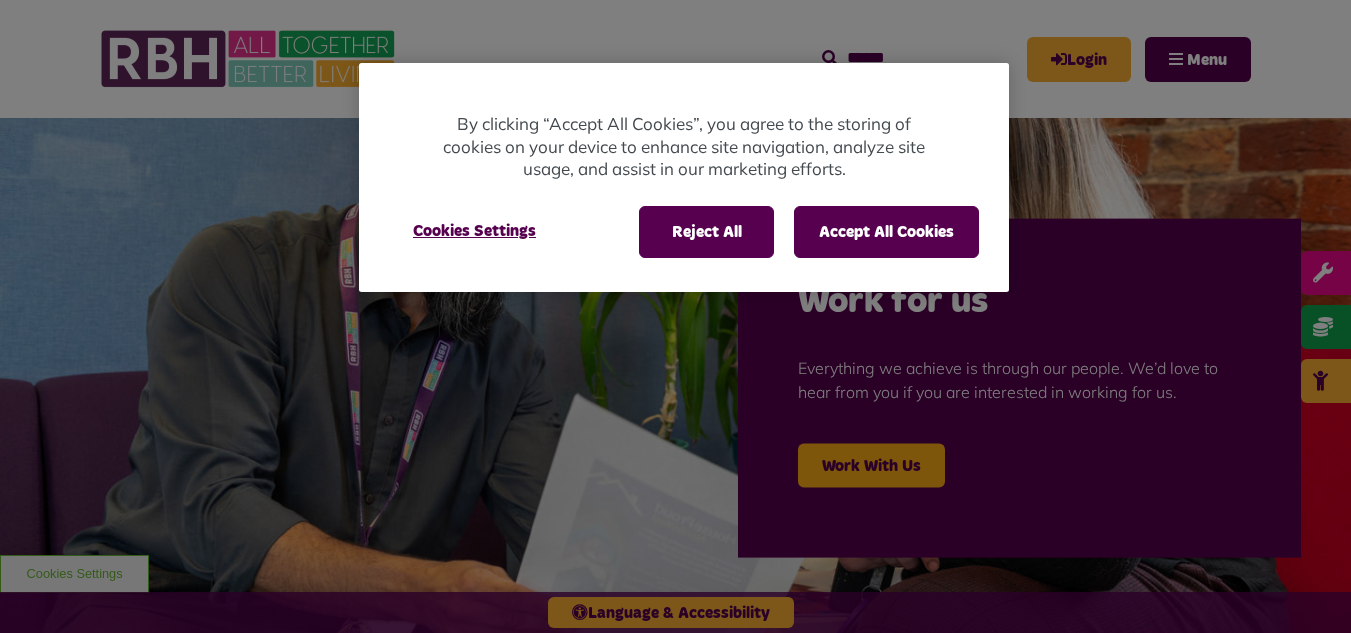 scroll, scrollTop: 0, scrollLeft: 0, axis: both 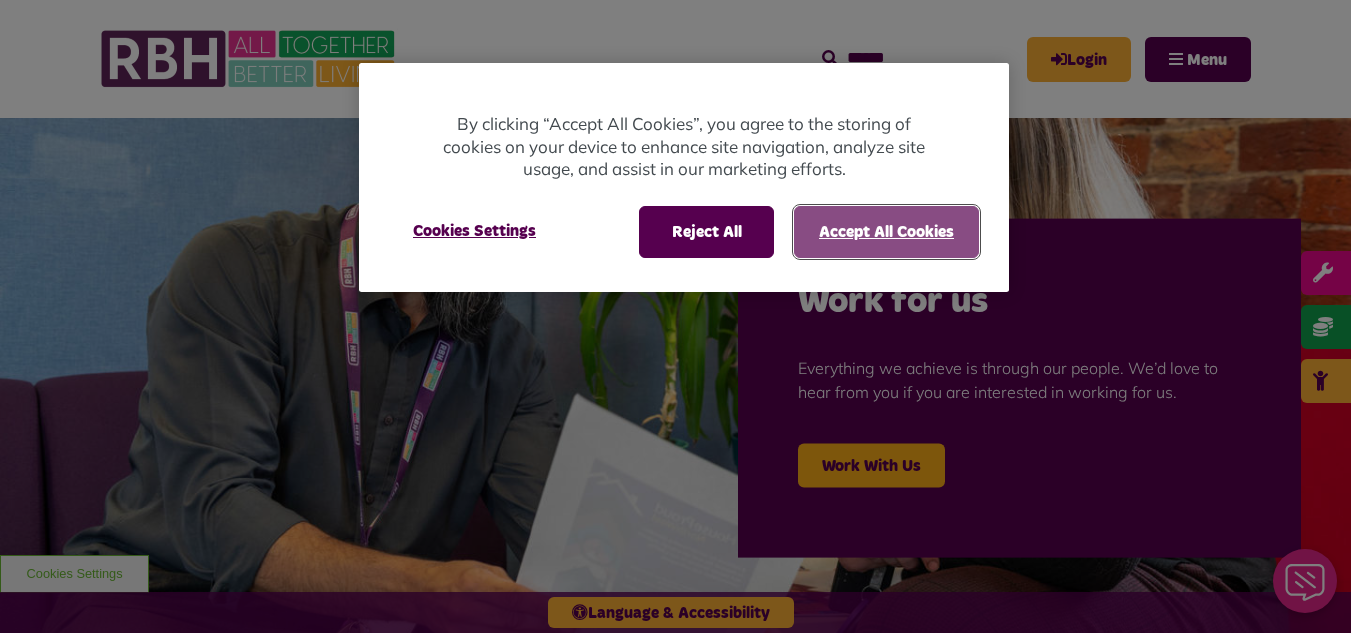 click on "Accept All Cookies" at bounding box center (886, 232) 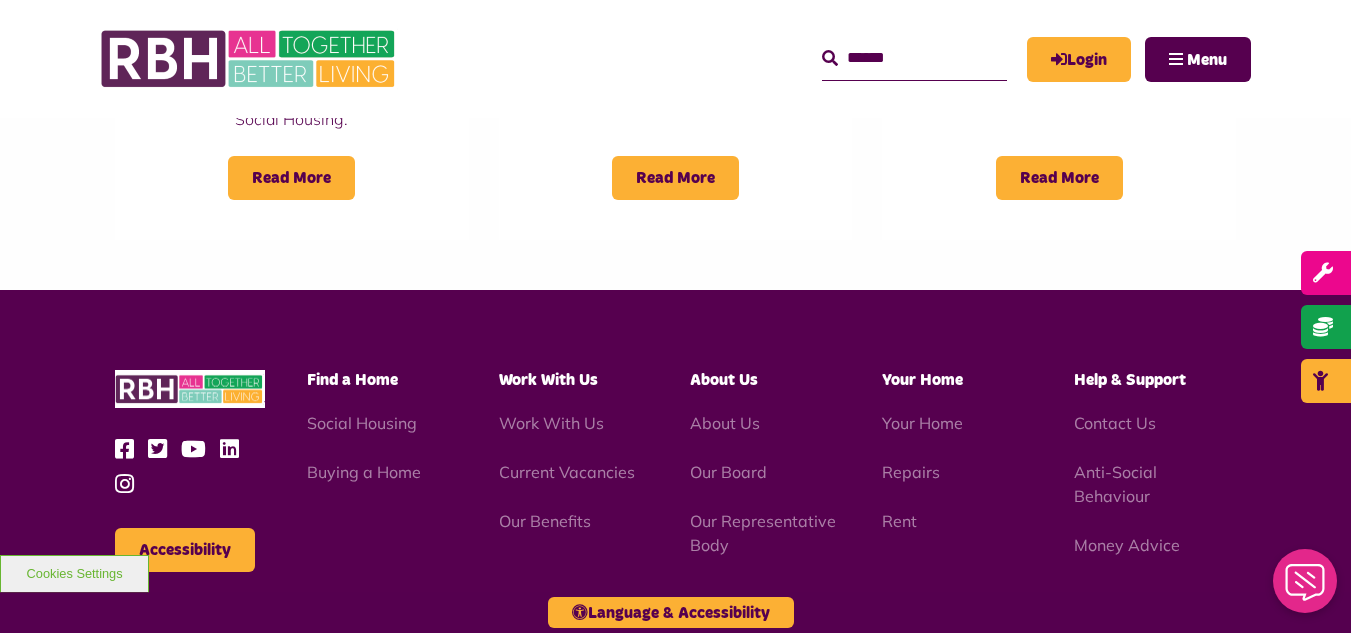 scroll, scrollTop: 1900, scrollLeft: 0, axis: vertical 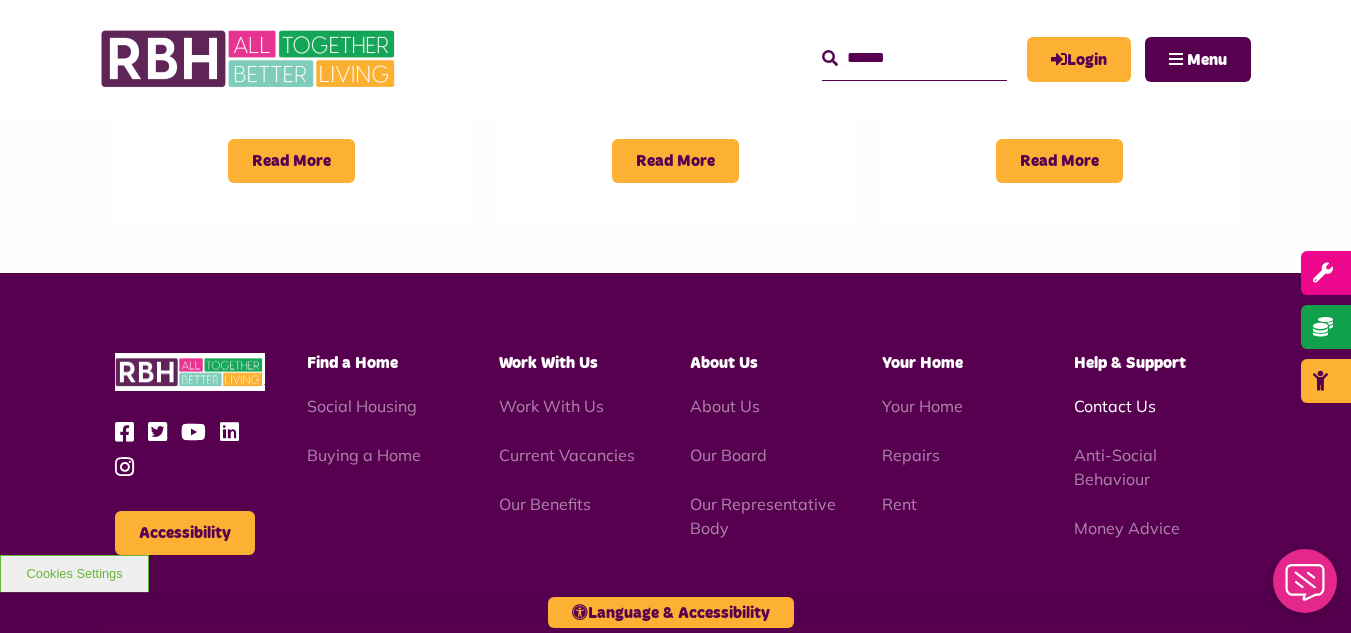 click on "Contact Us" at bounding box center [1115, 406] 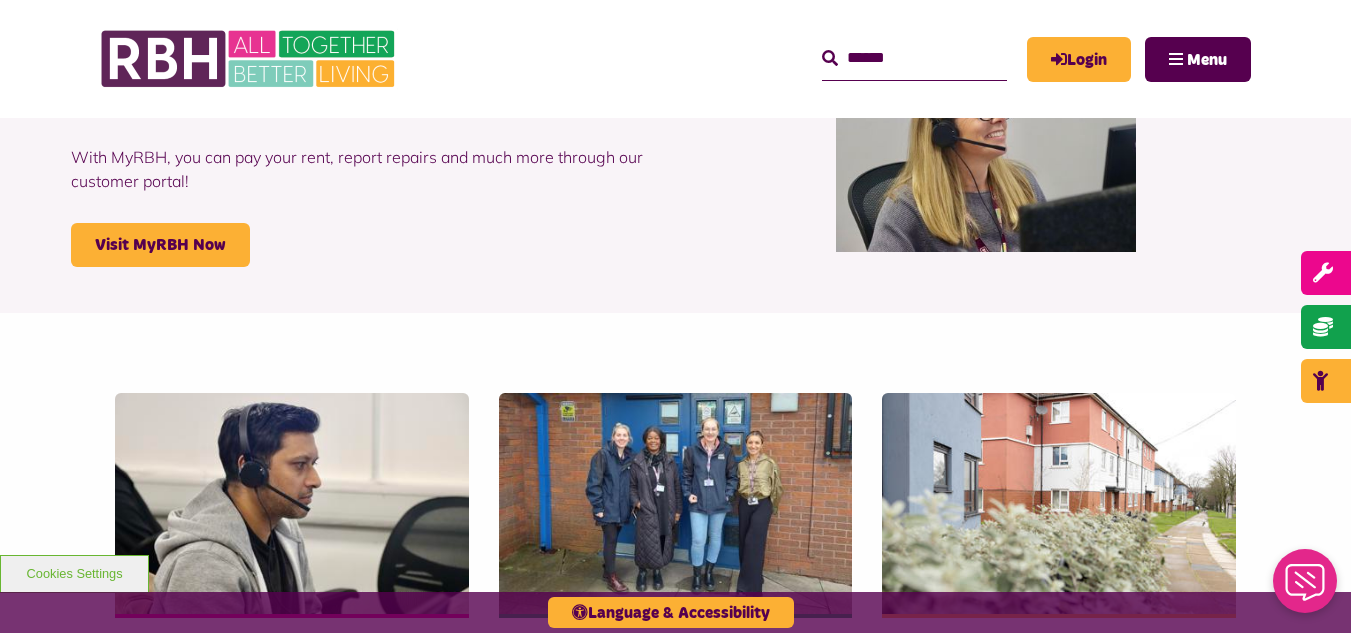 scroll, scrollTop: 200, scrollLeft: 0, axis: vertical 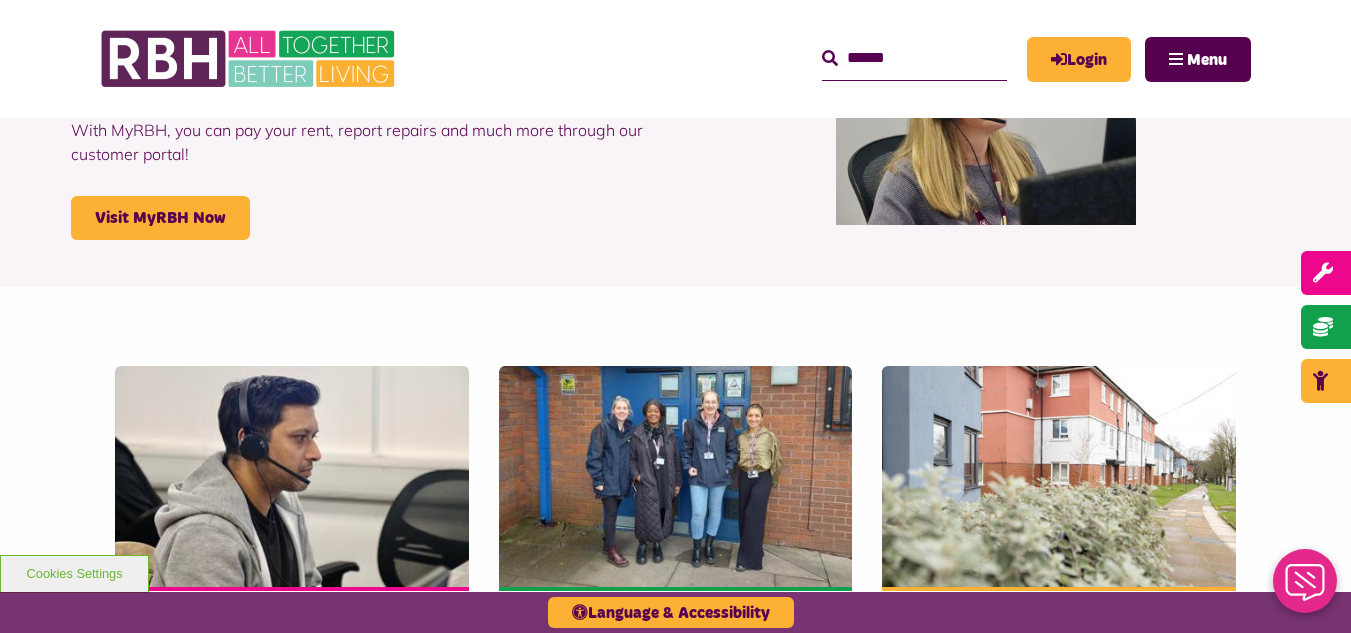 click 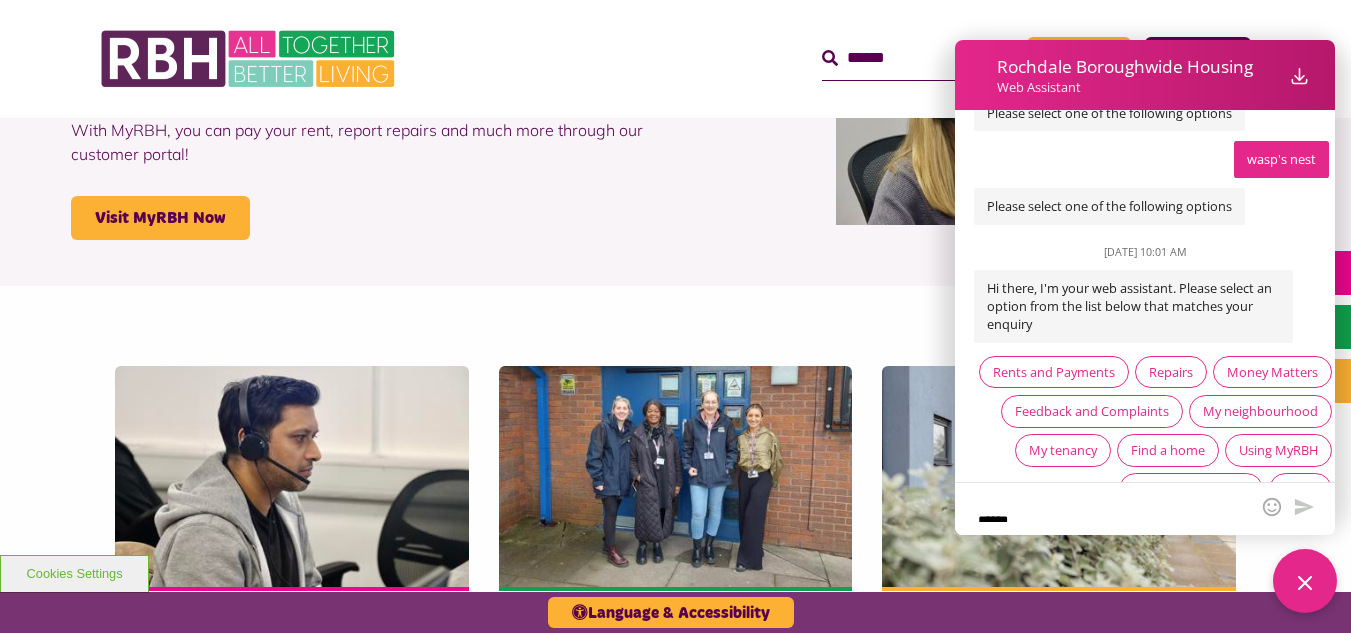scroll, scrollTop: 612, scrollLeft: 0, axis: vertical 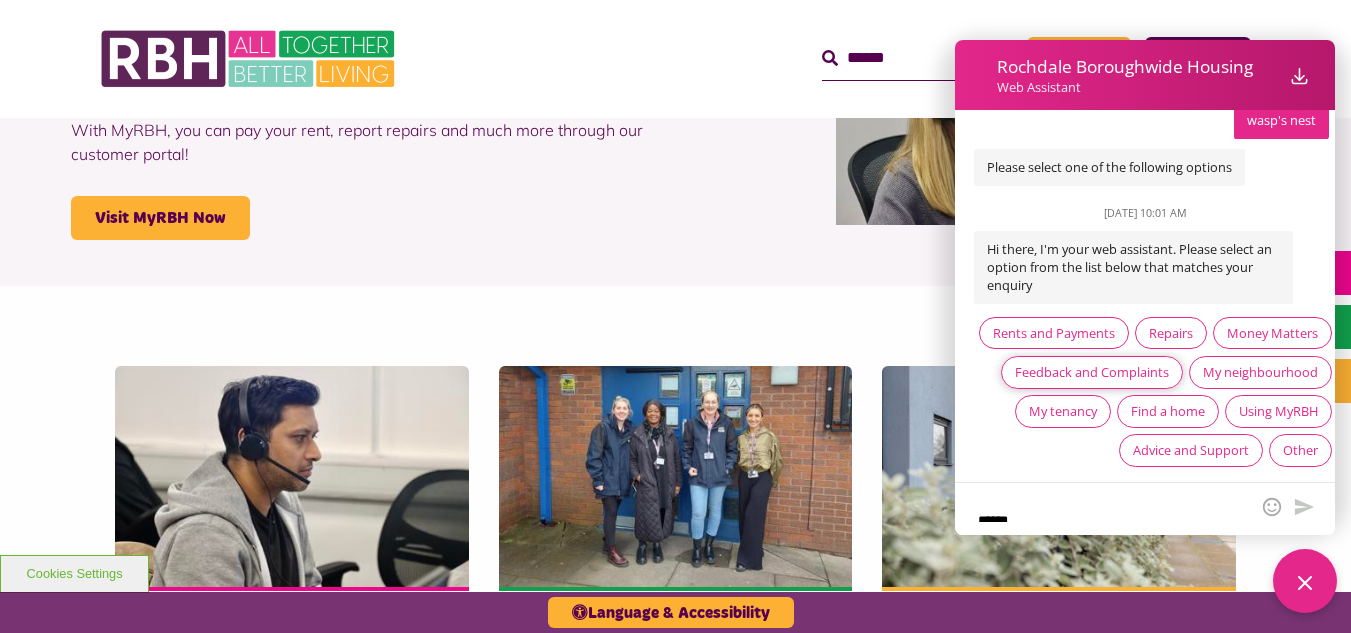 click on "Feedback and Complaints" at bounding box center (1092, 372) 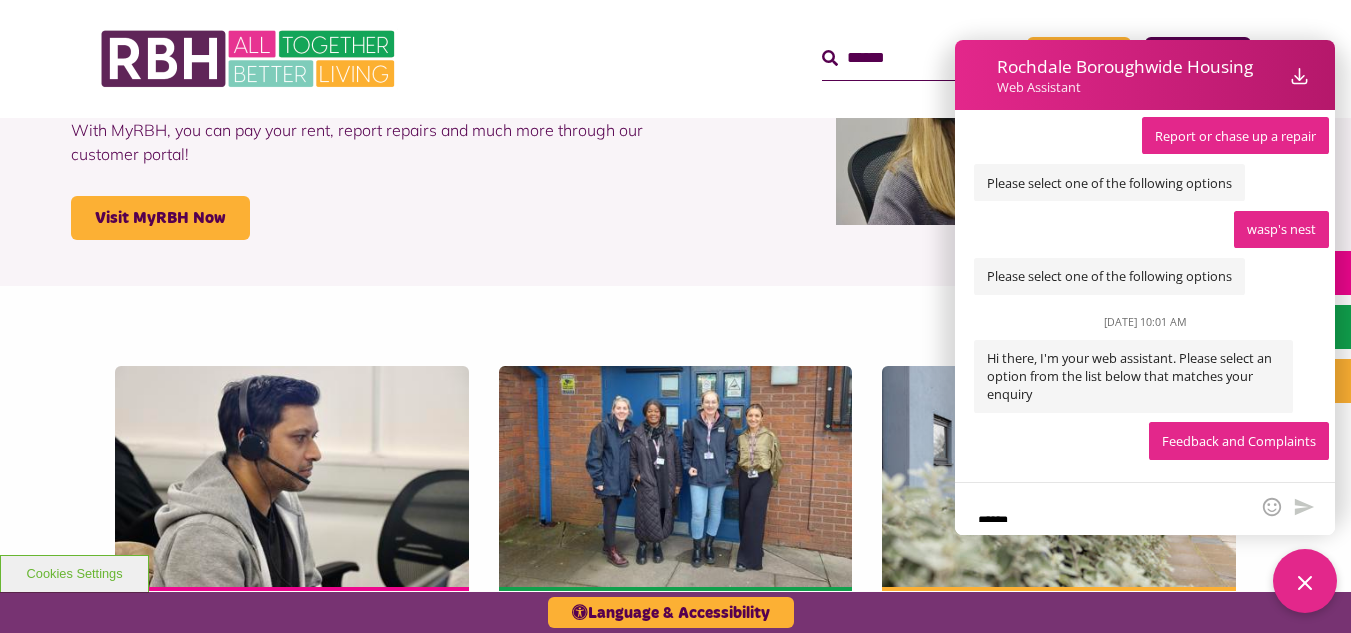 scroll, scrollTop: 627, scrollLeft: 0, axis: vertical 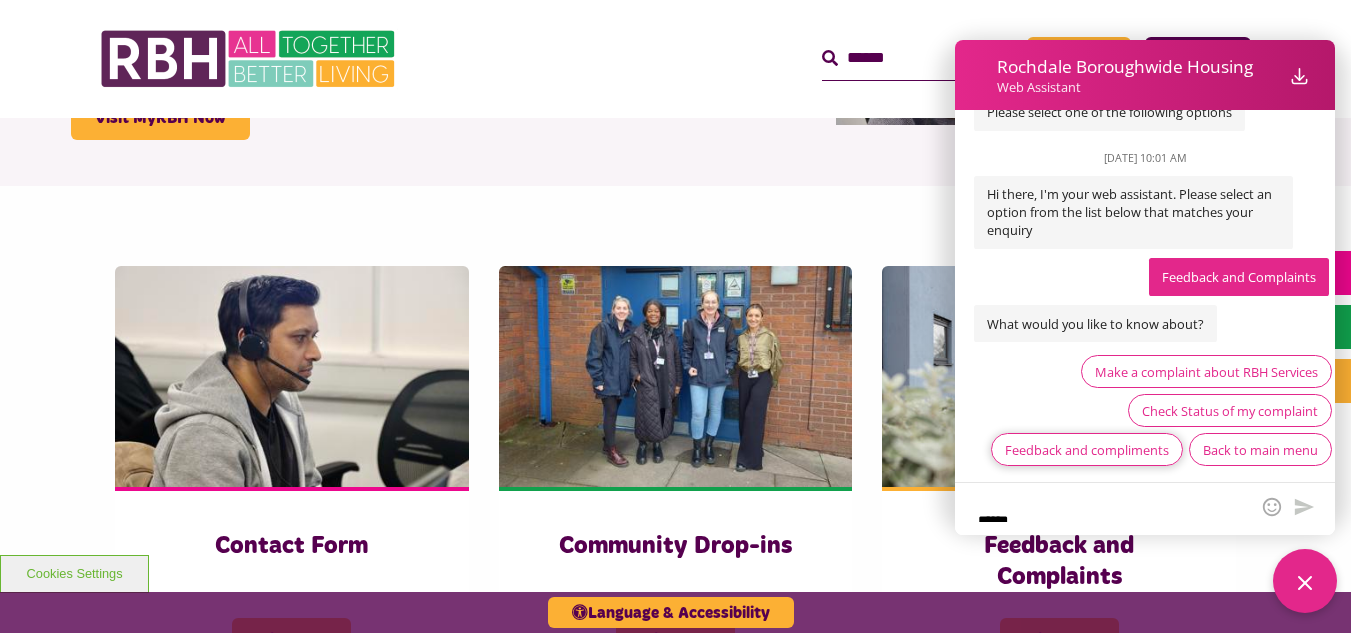 click on "Feedback and compliments" at bounding box center [1087, 450] 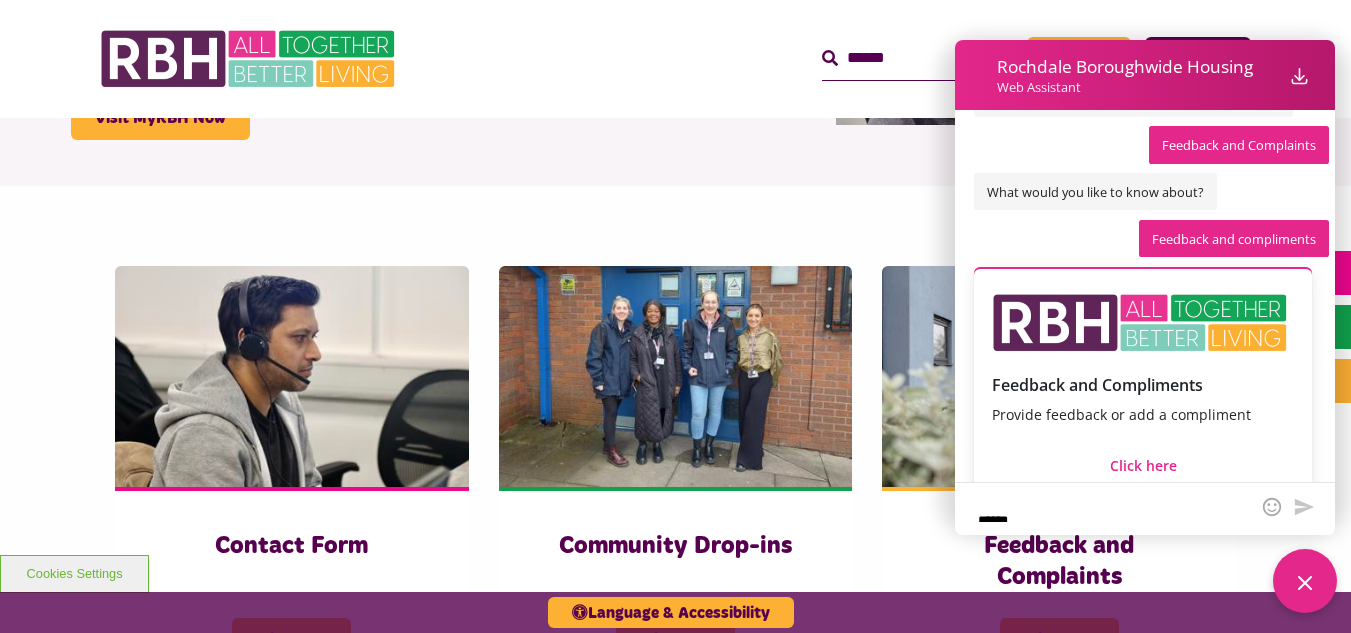 scroll, scrollTop: 751, scrollLeft: 0, axis: vertical 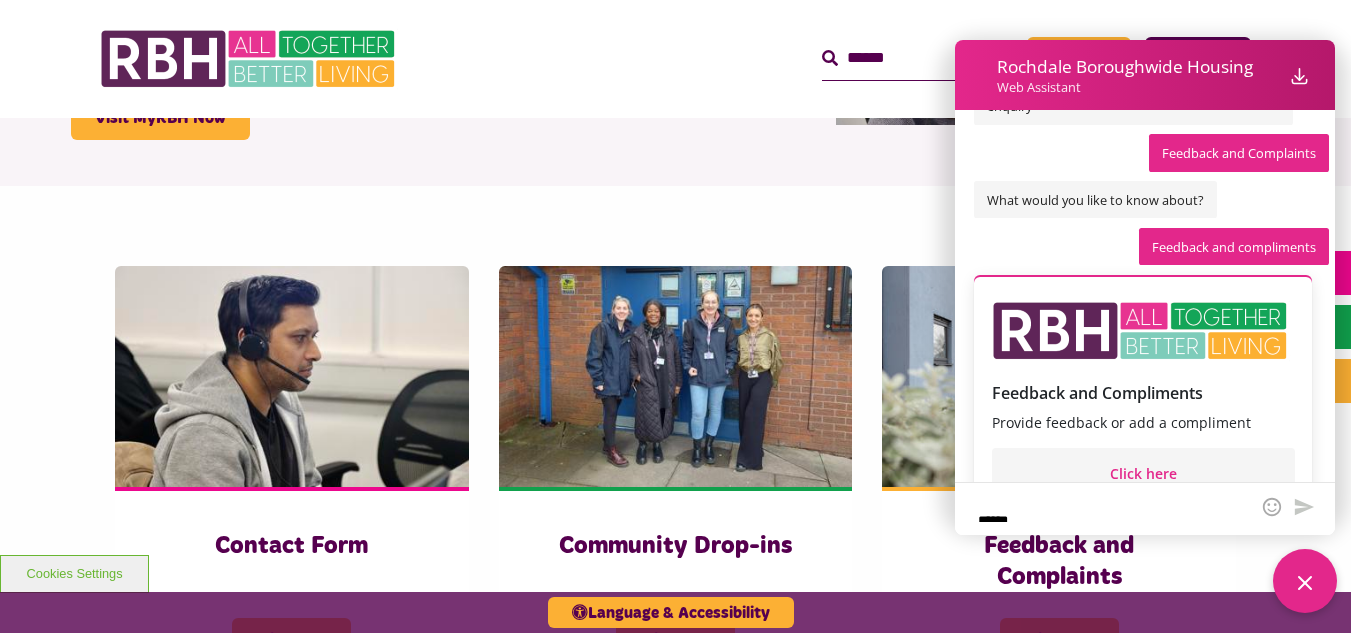 click on "Click here" at bounding box center (1143, 473) 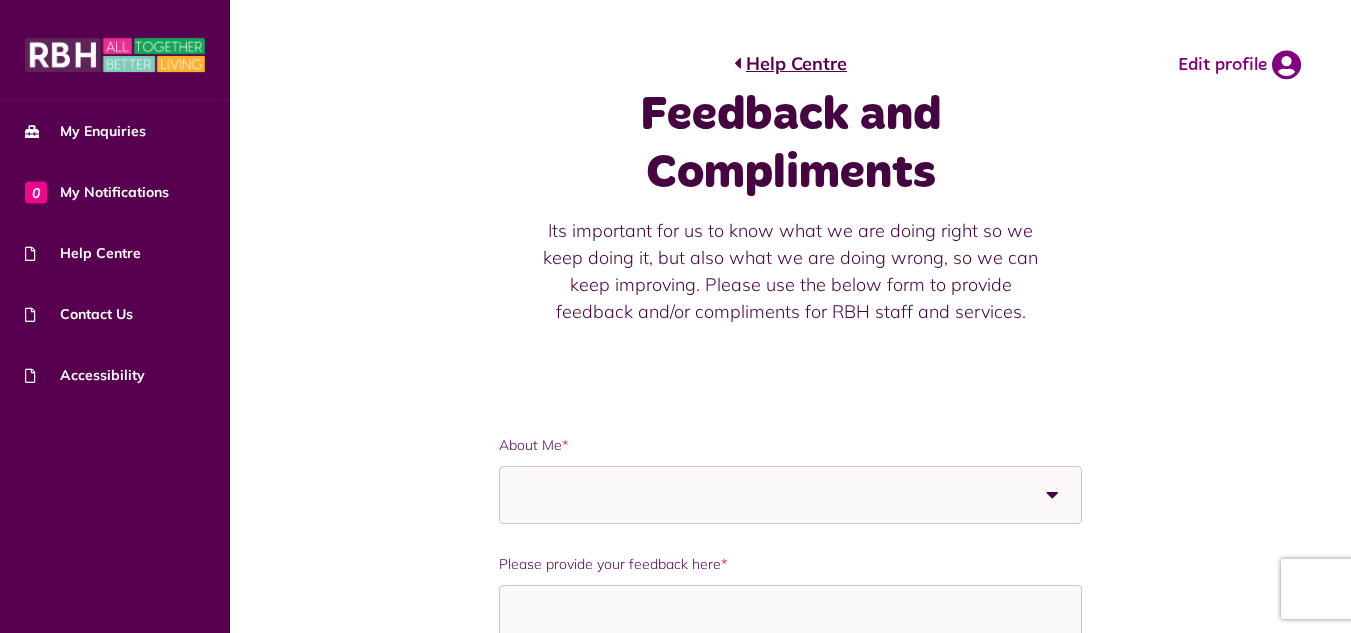 scroll, scrollTop: 0, scrollLeft: 0, axis: both 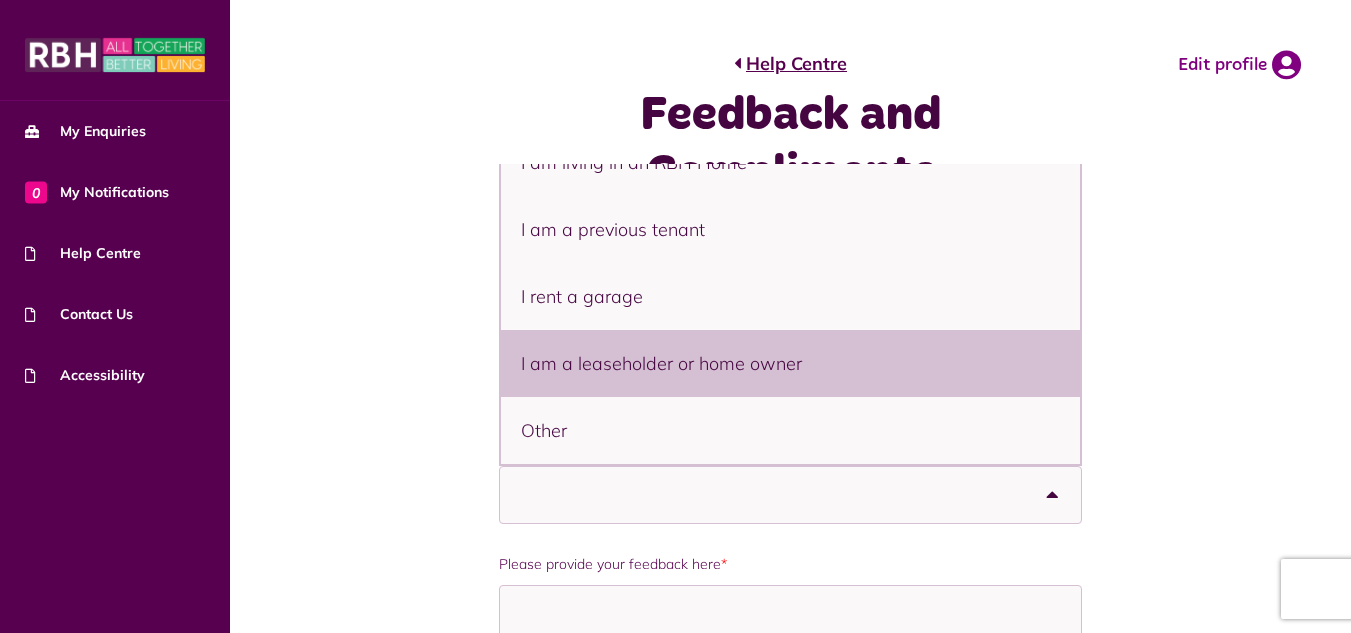 click on "I am a leaseholder or home owner" at bounding box center (790, 363) 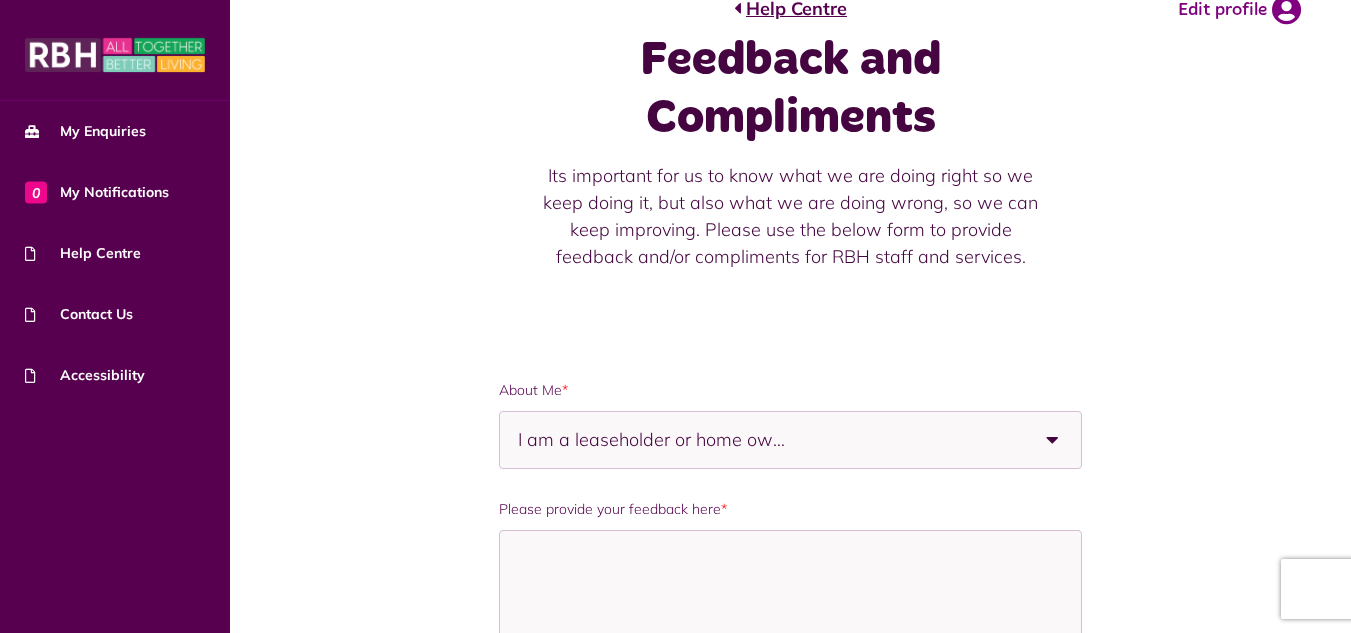 scroll, scrollTop: 200, scrollLeft: 0, axis: vertical 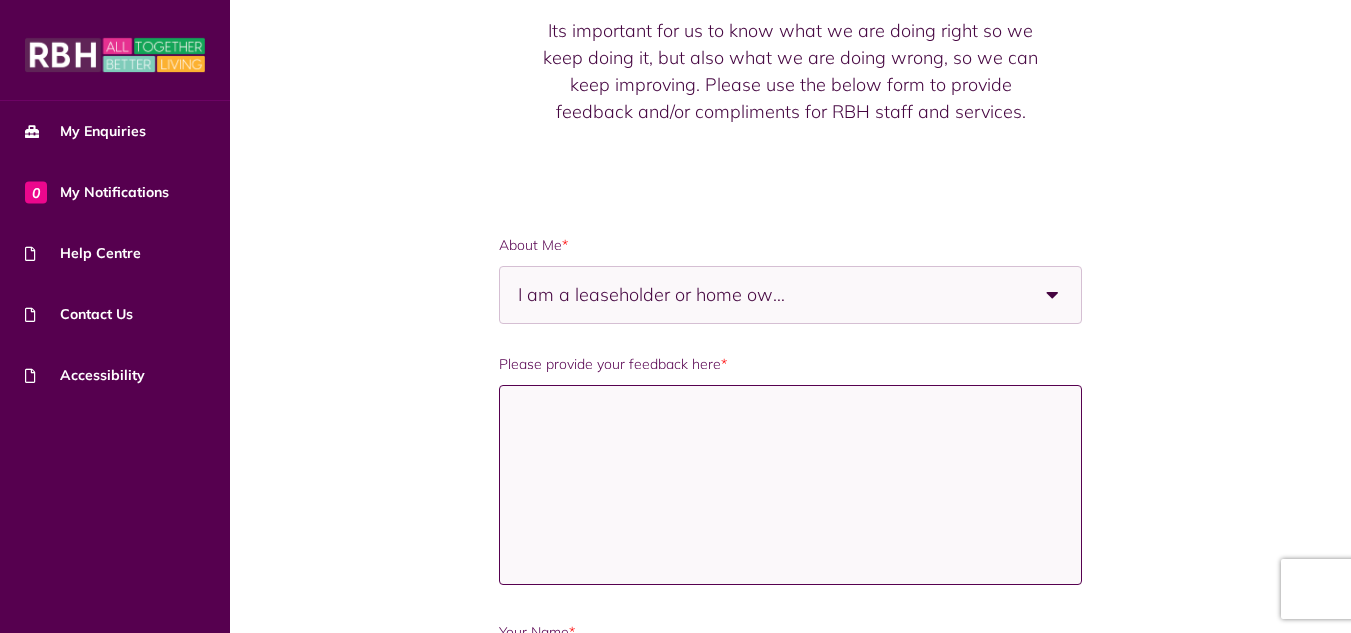 click on "Please provide your feedback here                                              *" at bounding box center [790, 485] 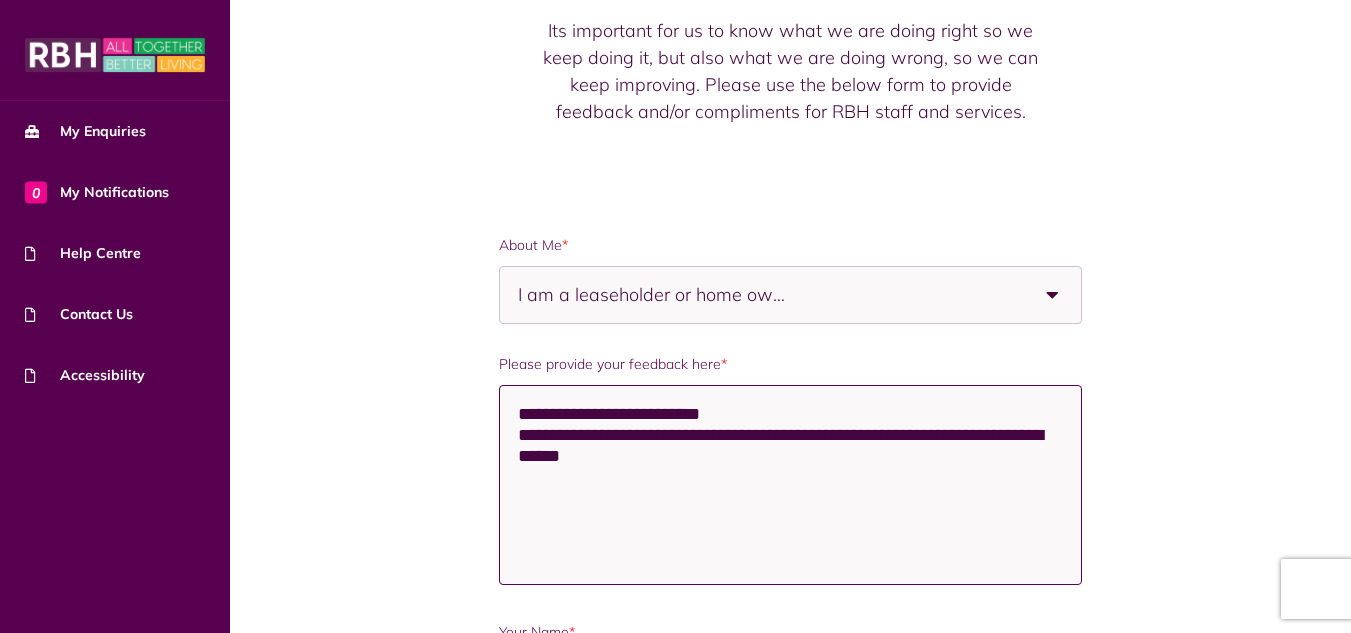 click on "**********" at bounding box center (790, 485) 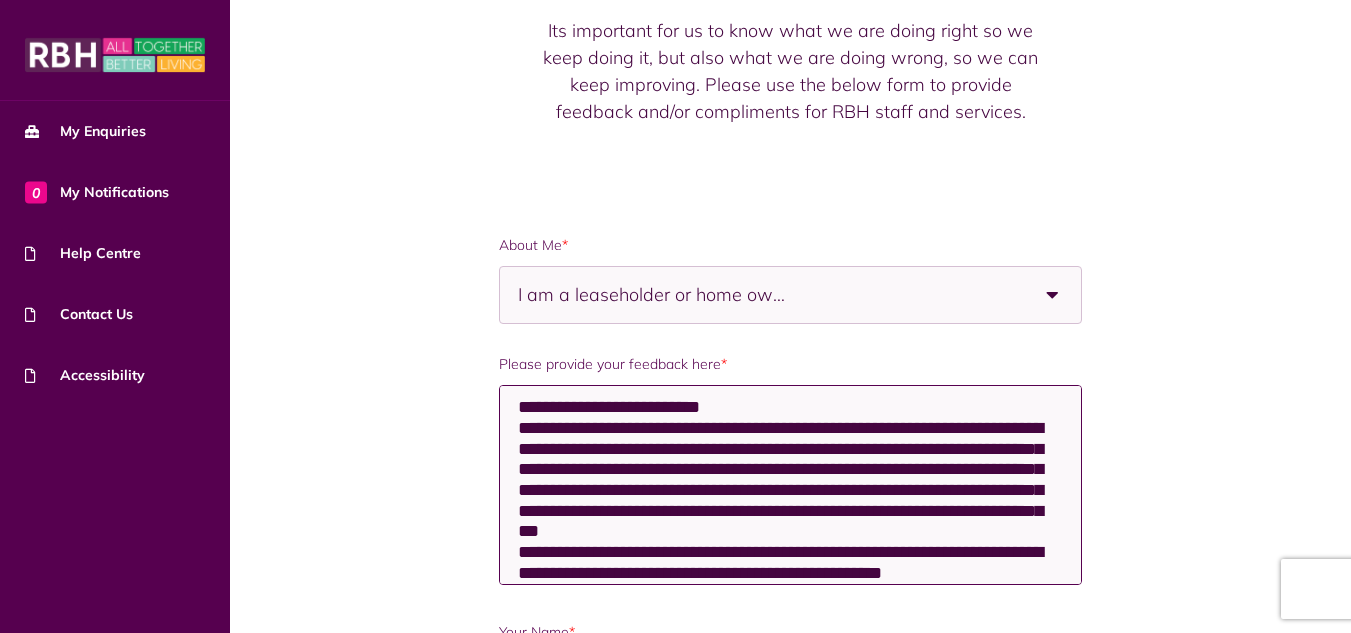 scroll, scrollTop: 28, scrollLeft: 0, axis: vertical 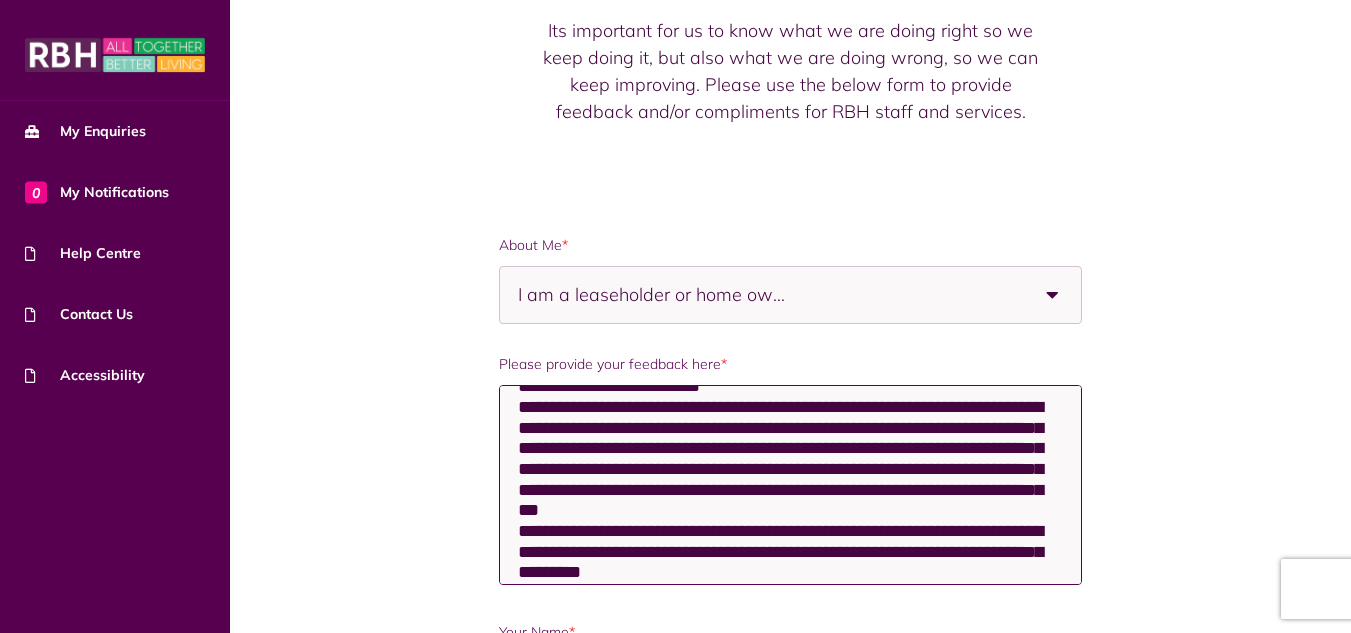 click on "**********" at bounding box center [790, 485] 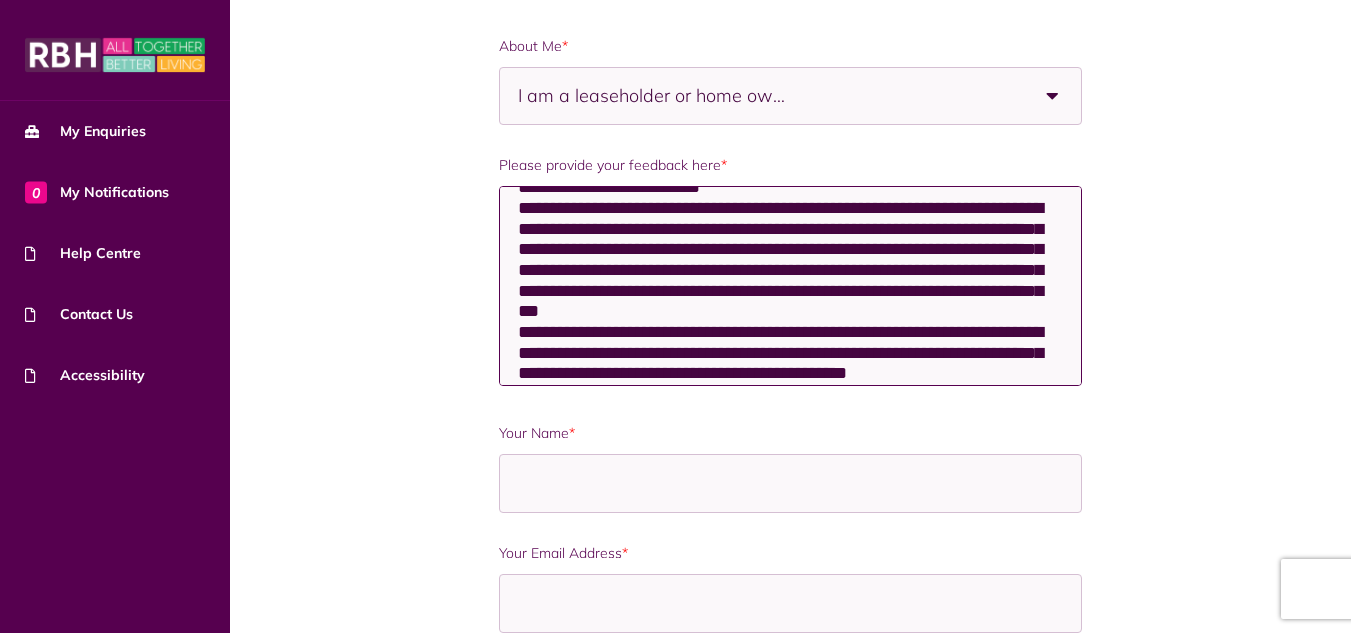 scroll, scrollTop: 400, scrollLeft: 0, axis: vertical 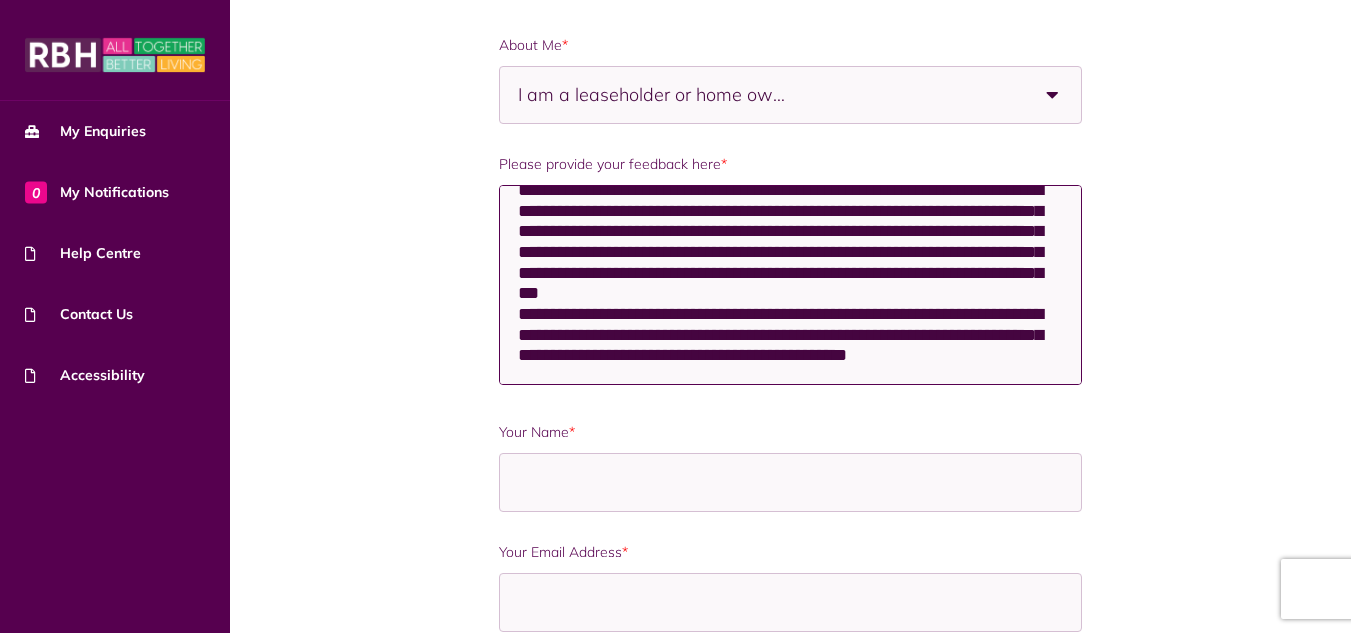 click on "**********" at bounding box center [790, 285] 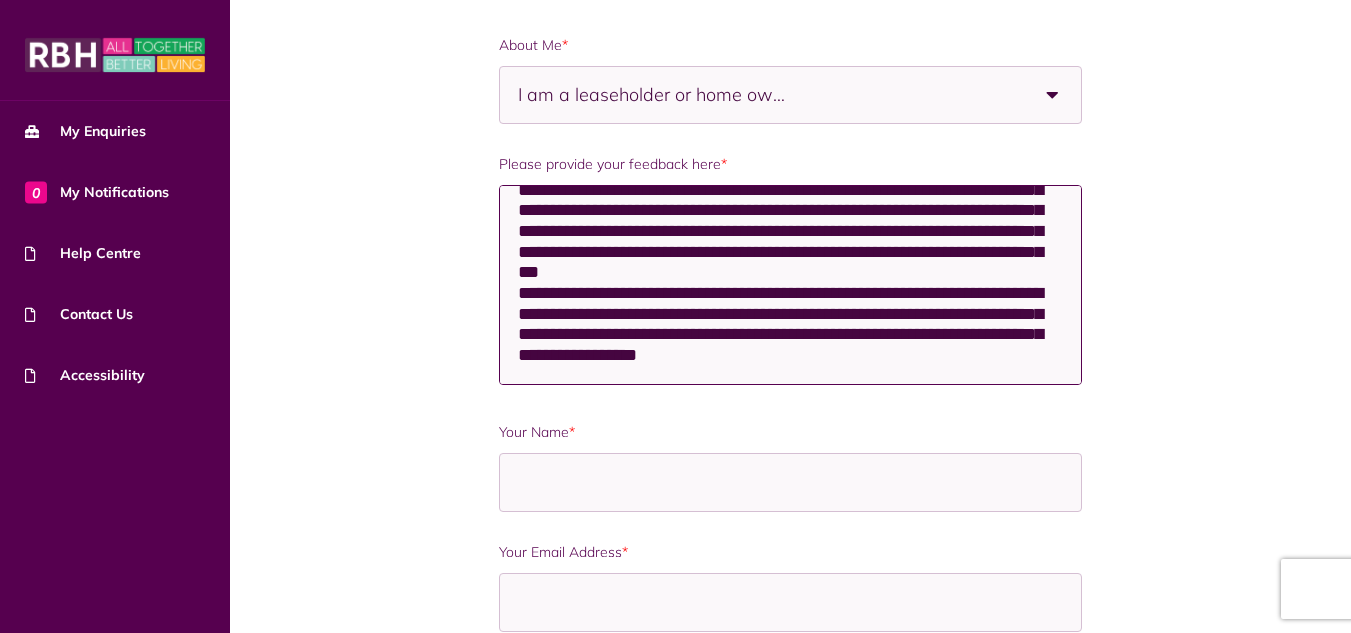 scroll, scrollTop: 69, scrollLeft: 0, axis: vertical 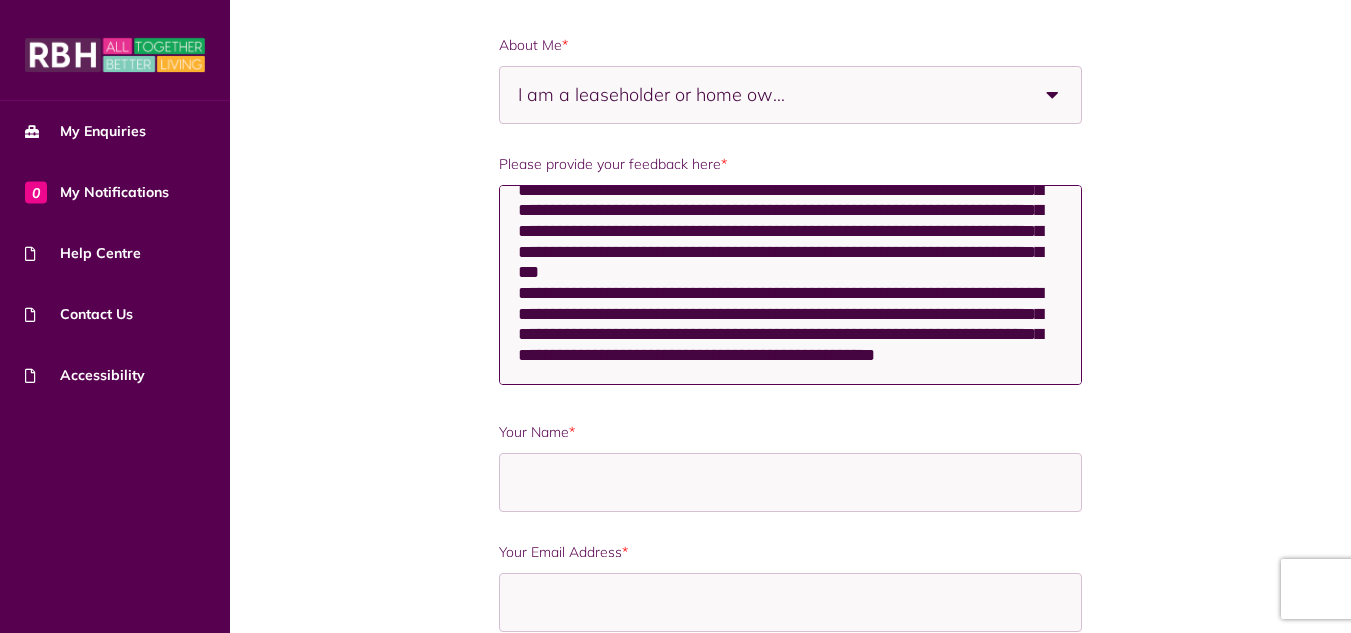 click on "**********" at bounding box center [790, 285] 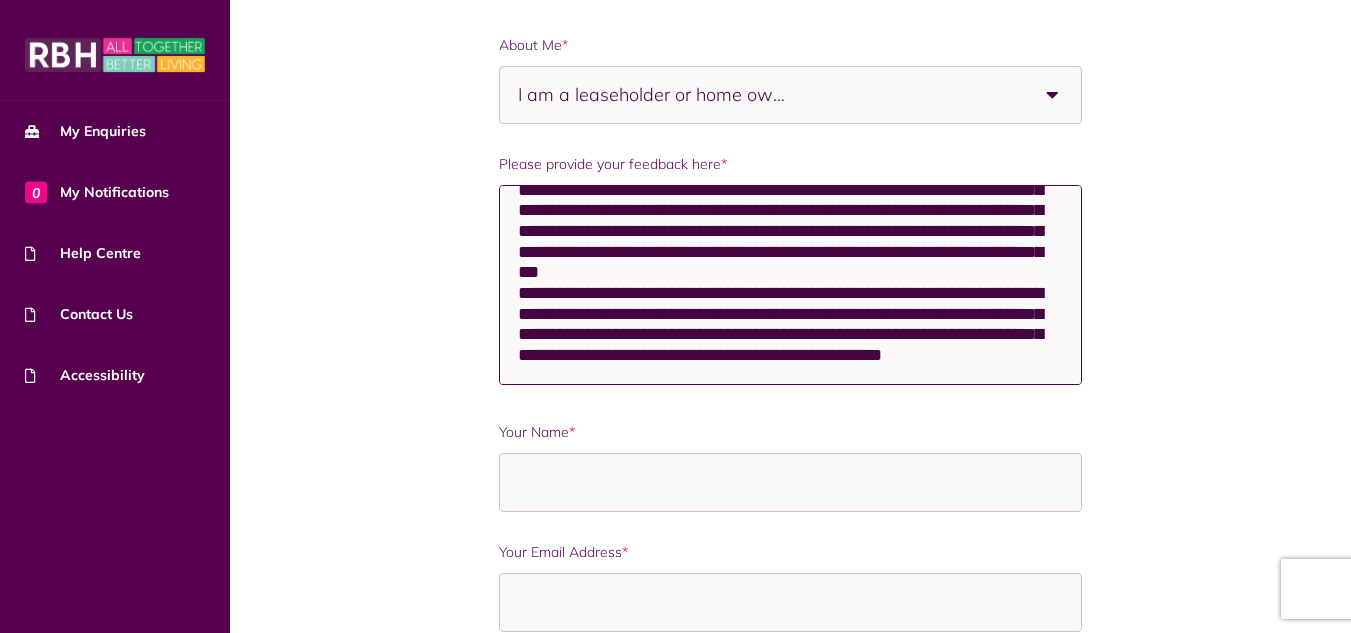 click on "**********" at bounding box center (790, 285) 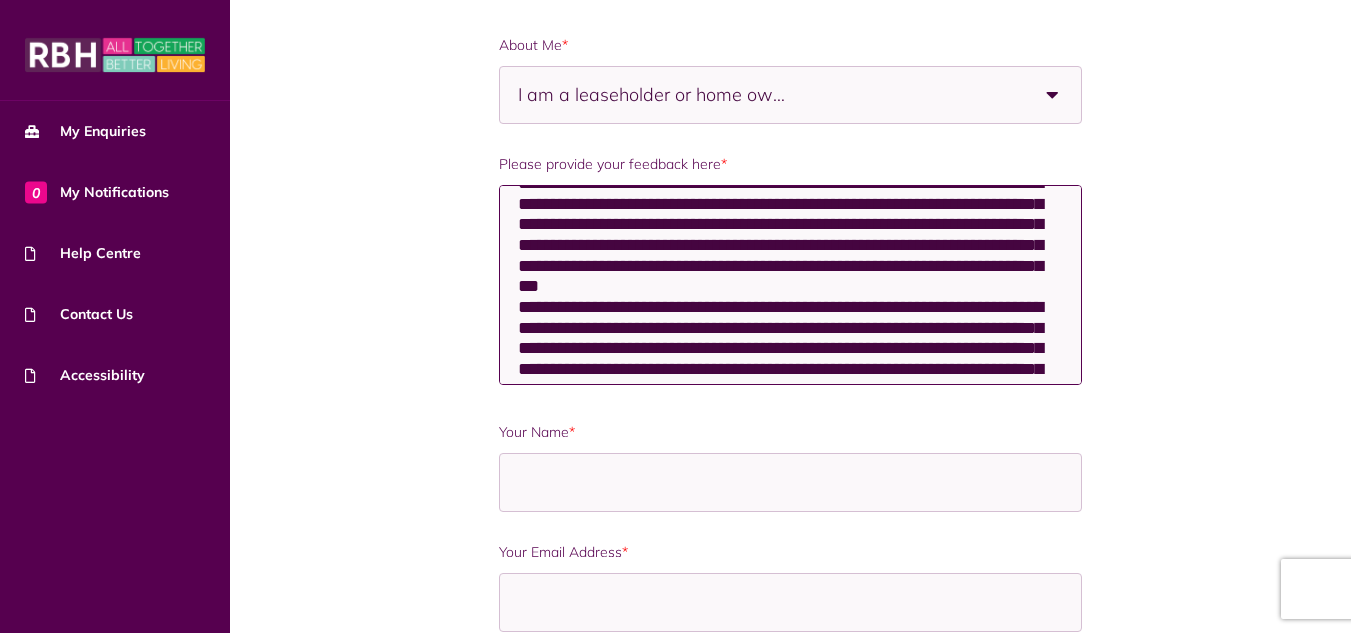 scroll, scrollTop: 0, scrollLeft: 0, axis: both 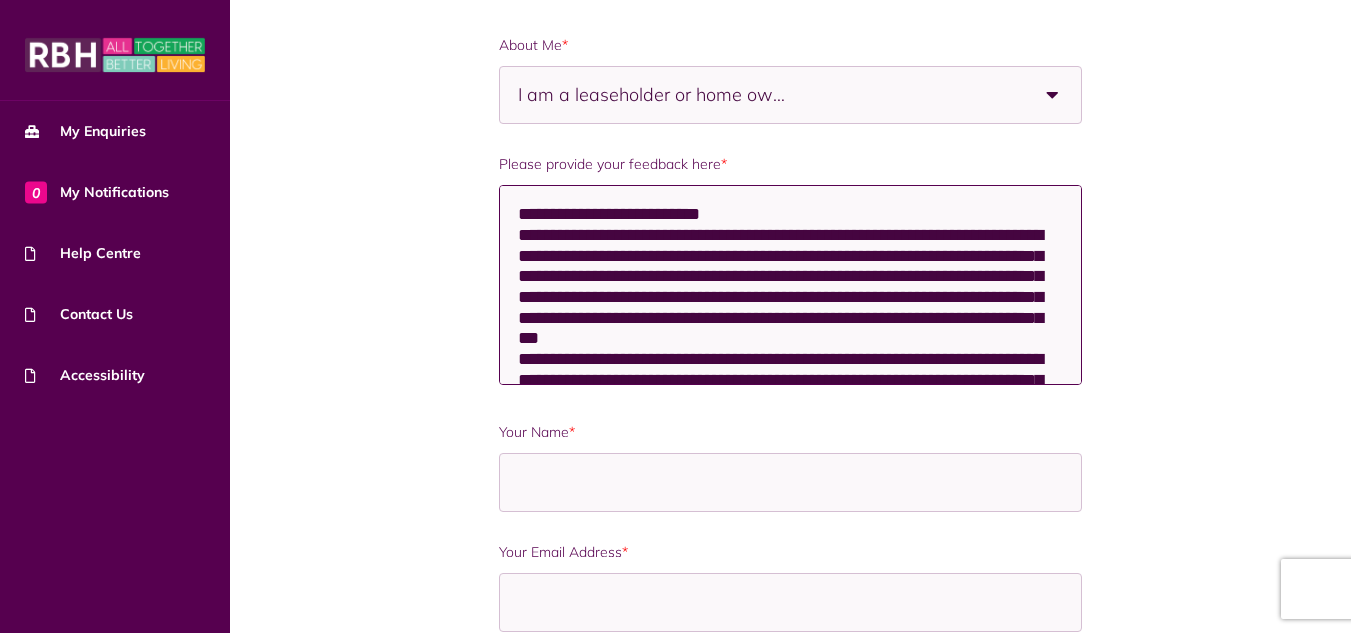 click on "**********" at bounding box center (790, 285) 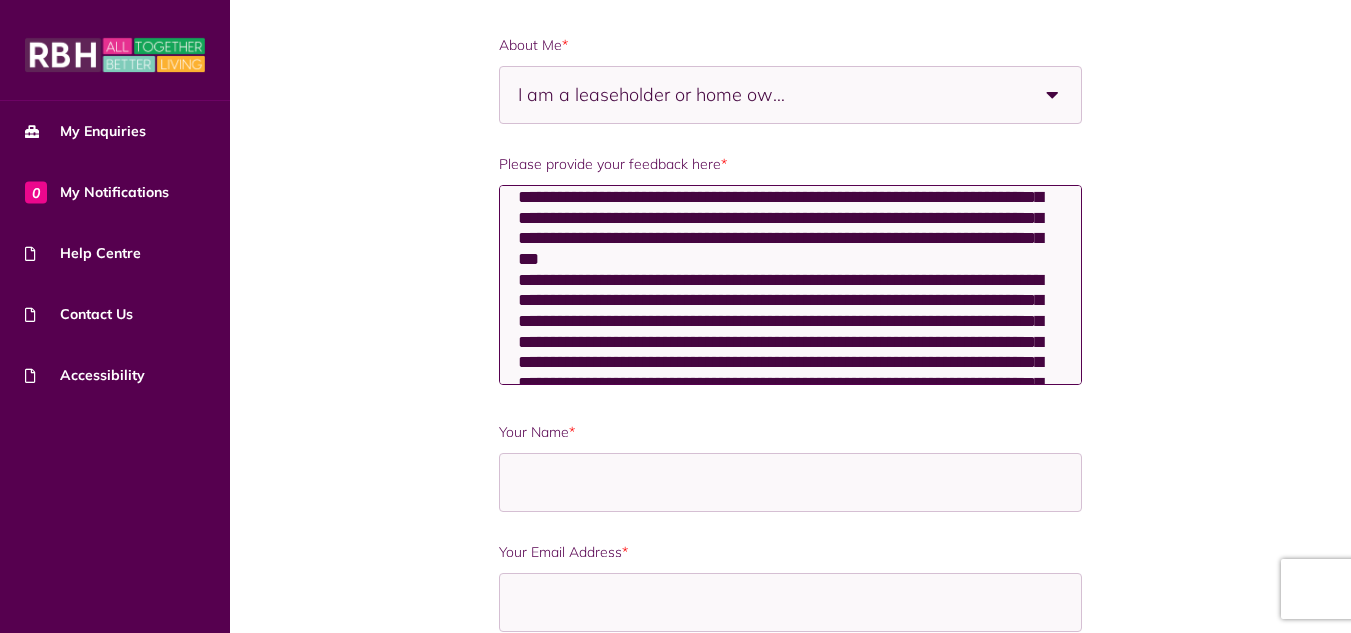 scroll, scrollTop: 190, scrollLeft: 0, axis: vertical 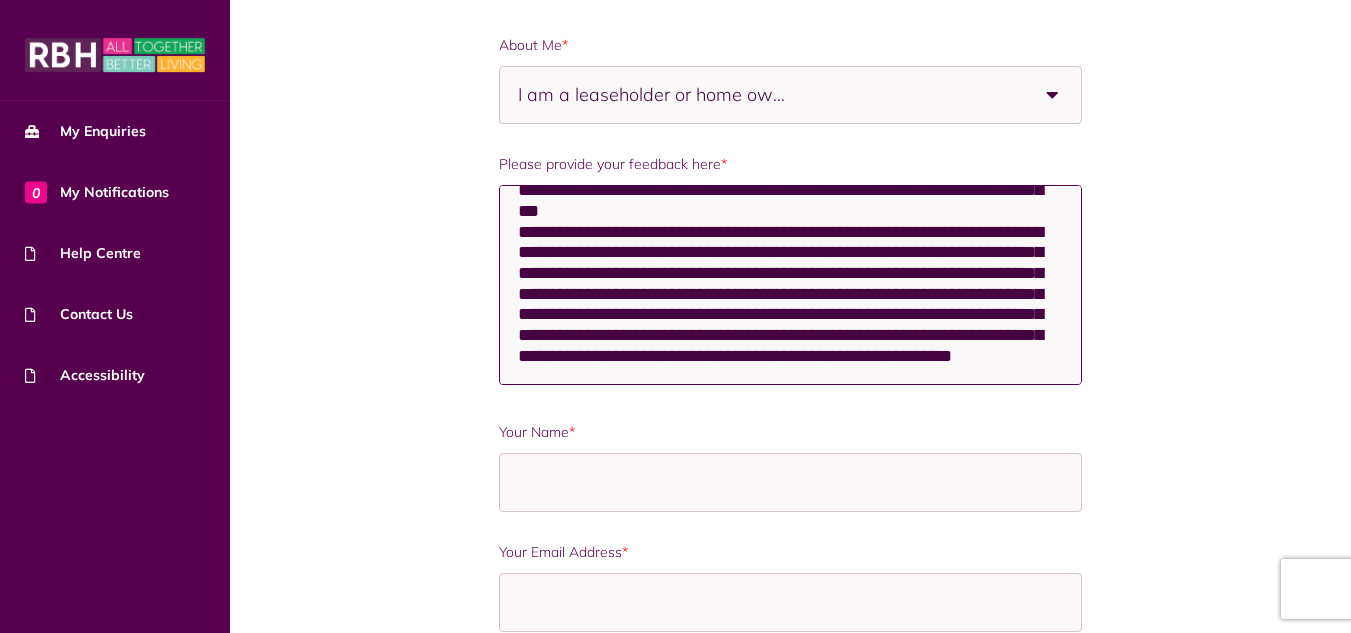 click on "**********" at bounding box center [790, 285] 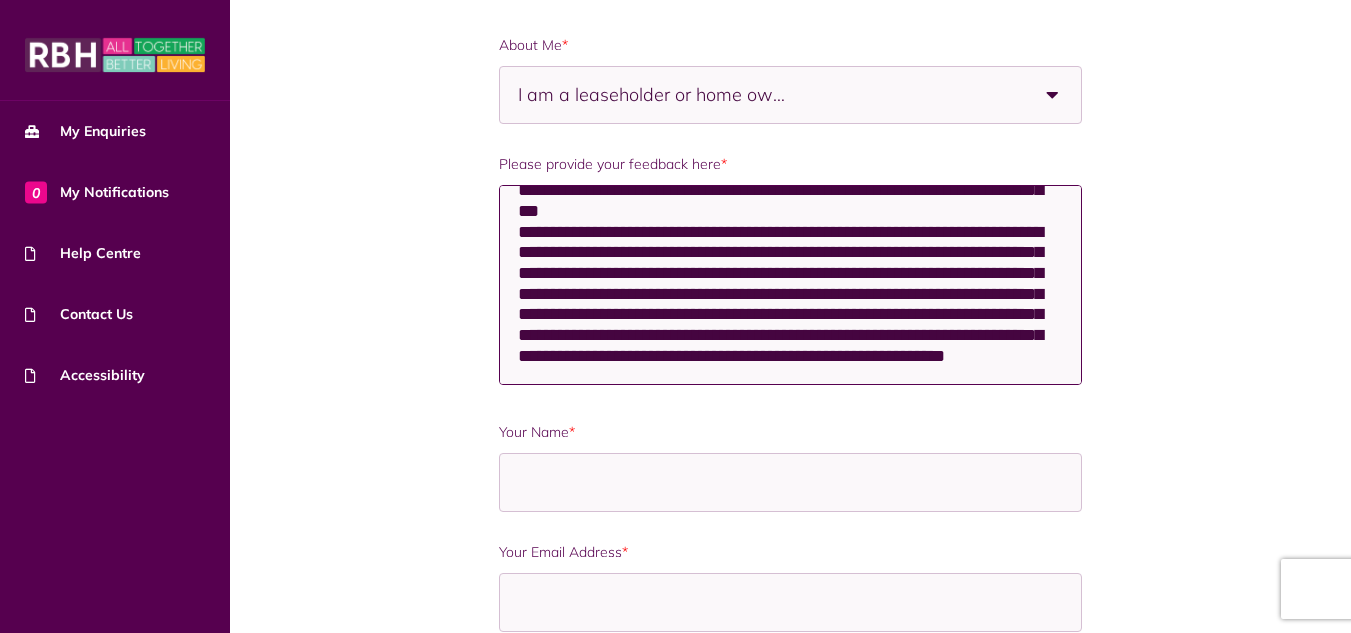 click on "**********" at bounding box center [790, 285] 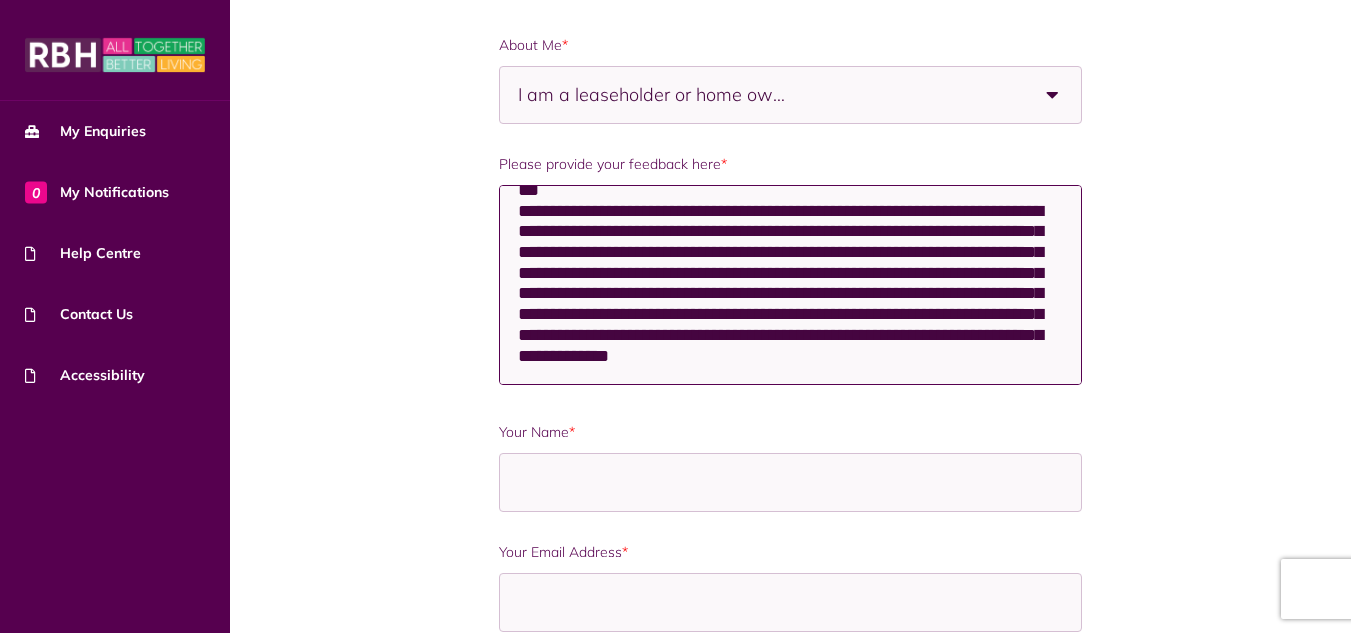 type on "**********" 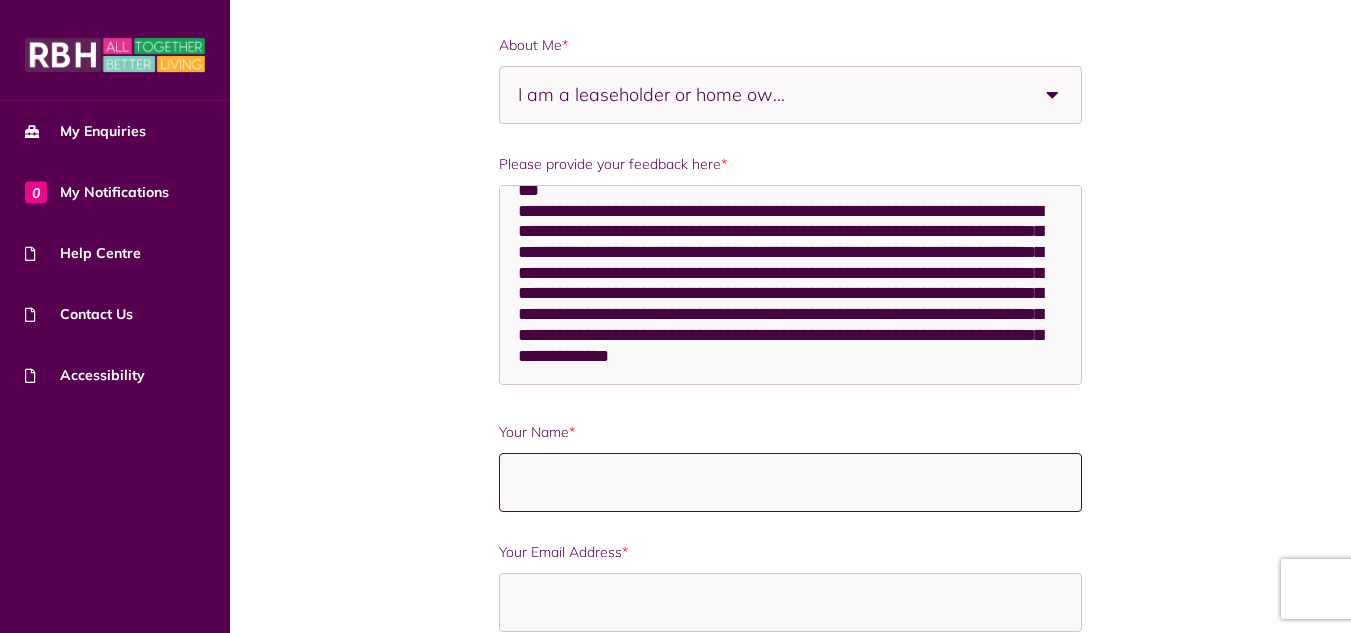 click on "Your Name                                              *" at bounding box center (790, 482) 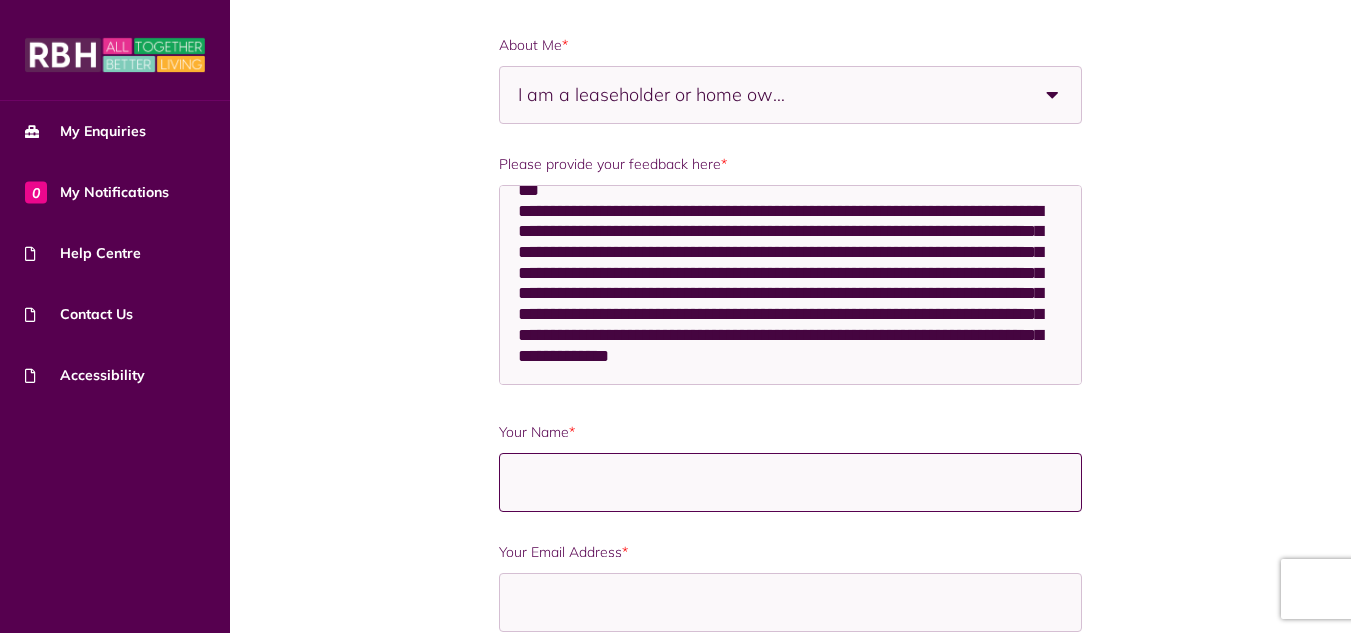 type on "**********" 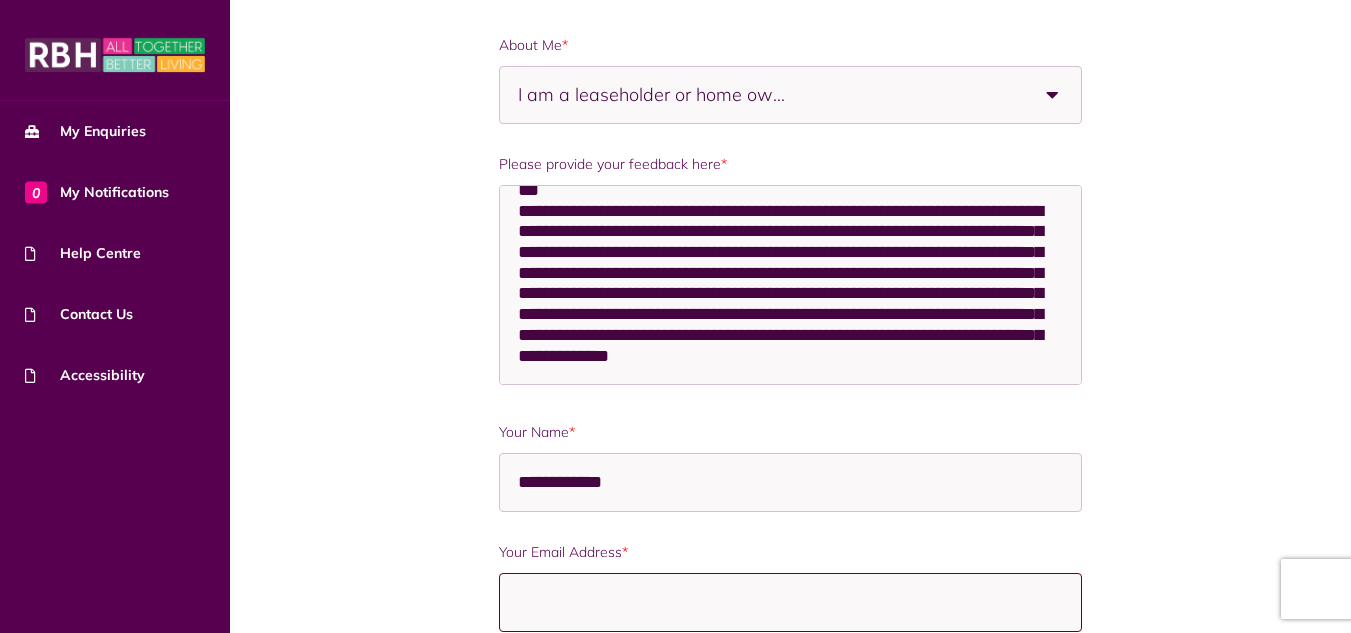 type on "**********" 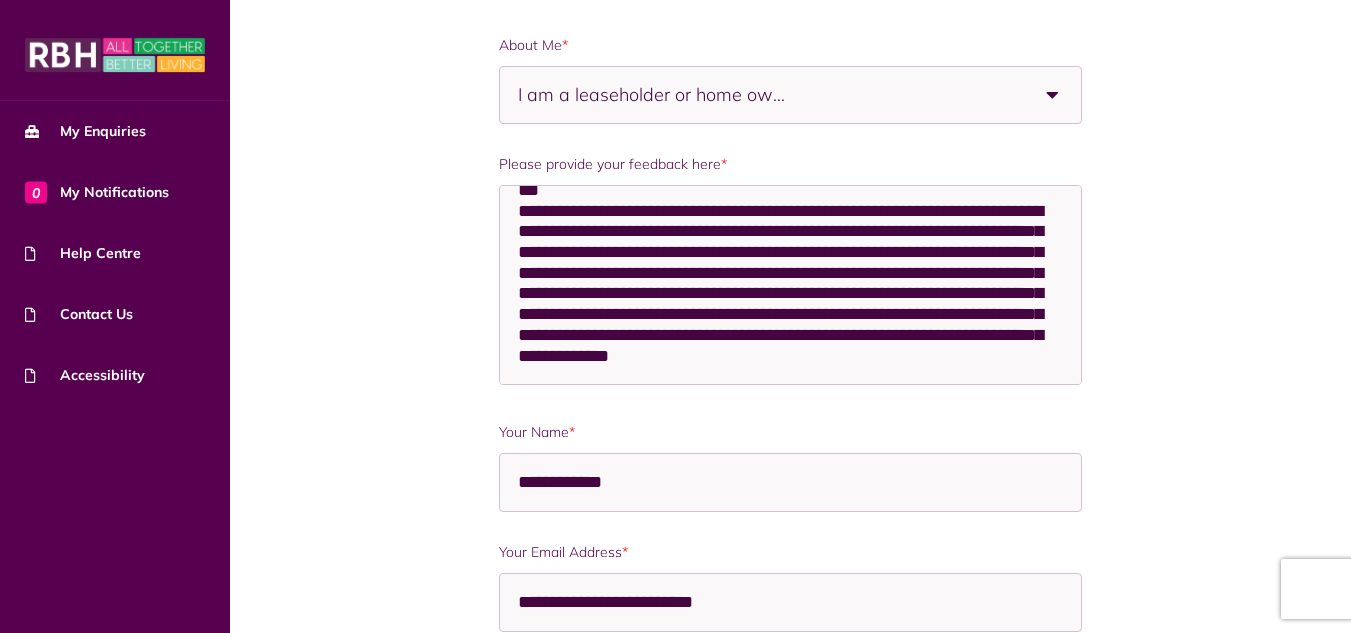 type on "**********" 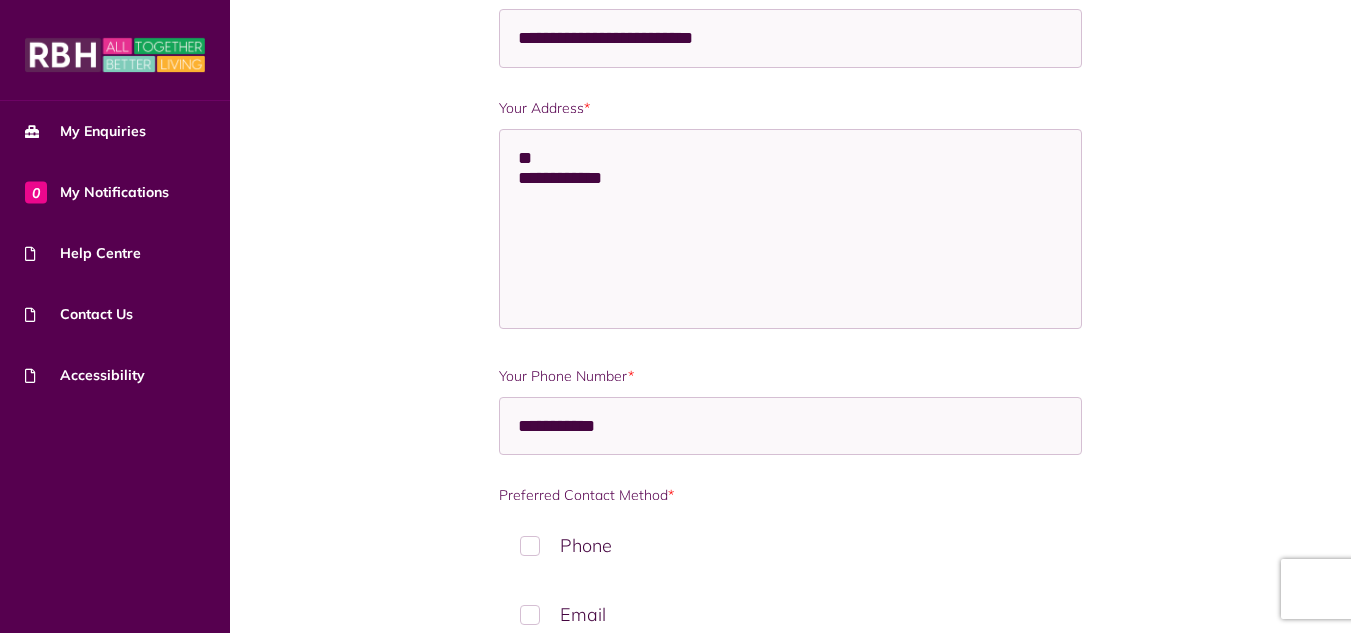 scroll, scrollTop: 1000, scrollLeft: 0, axis: vertical 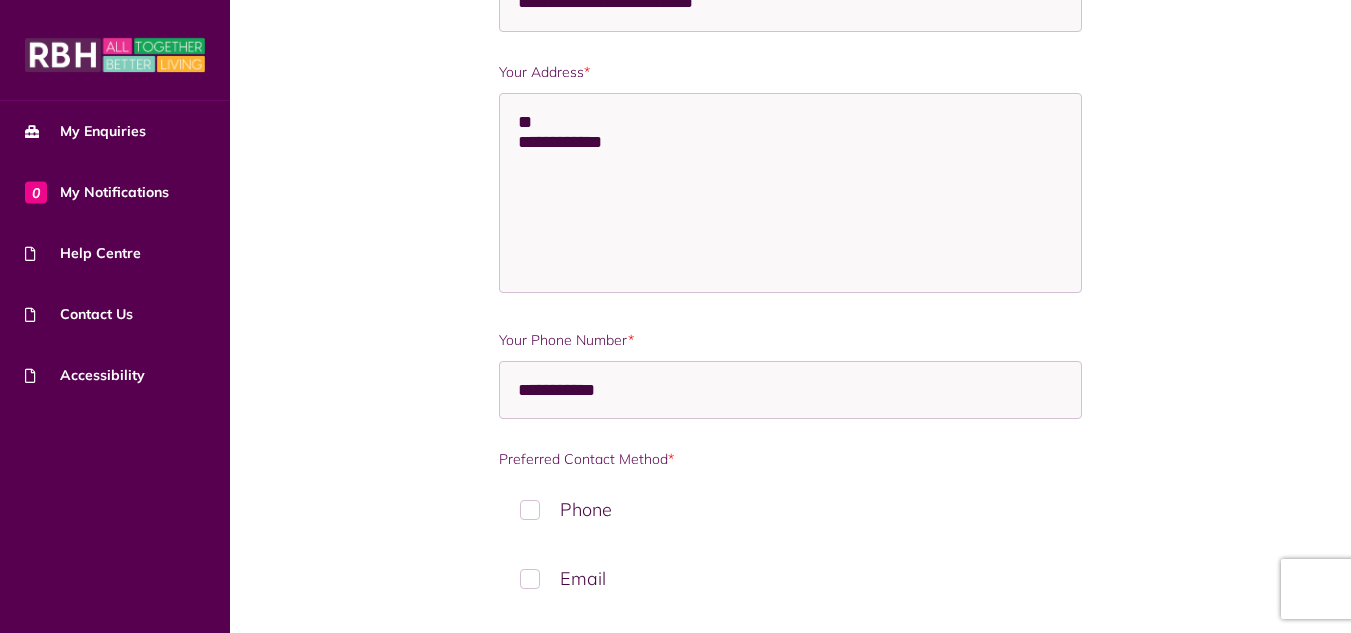 click on "Phone" at bounding box center [790, 509] 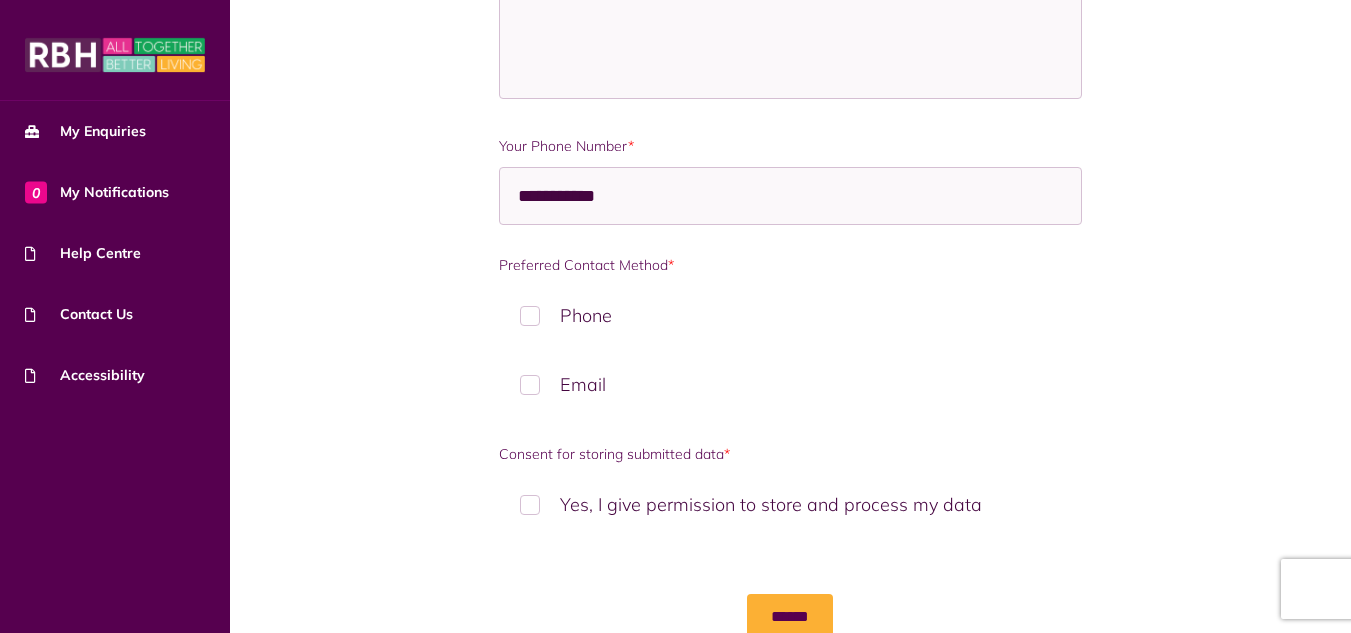 scroll, scrollTop: 1200, scrollLeft: 0, axis: vertical 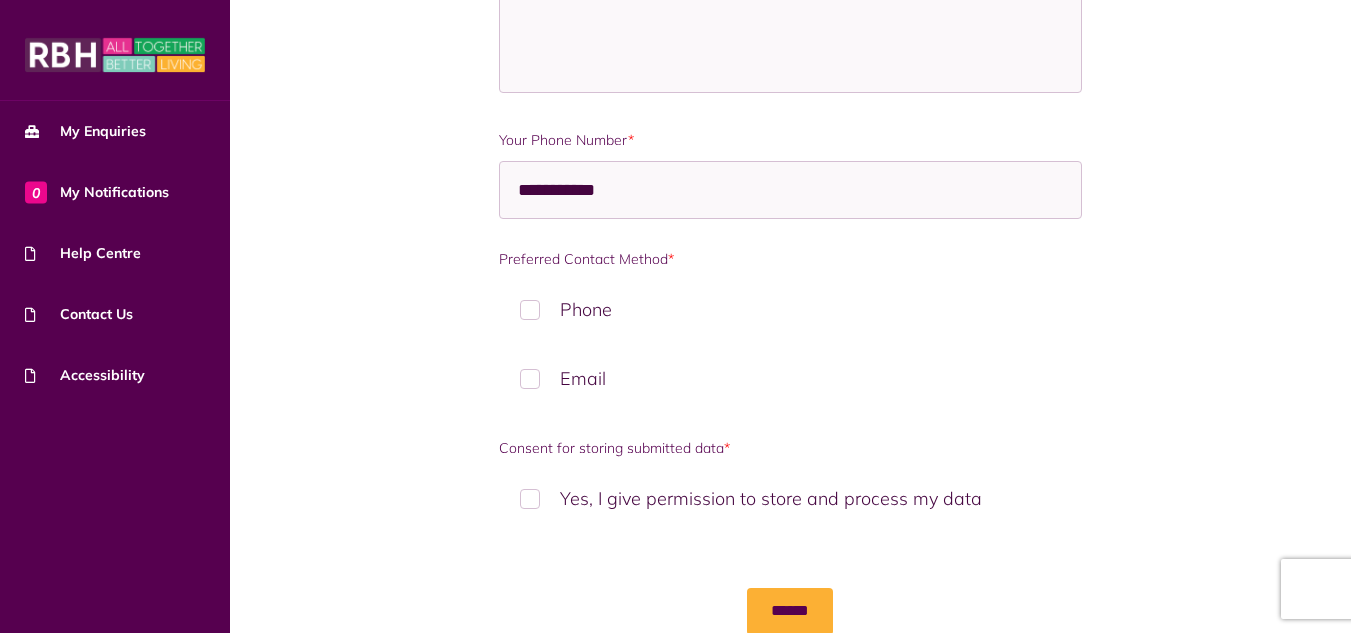 click on "Yes, I give permission to store and process my data" at bounding box center (790, 498) 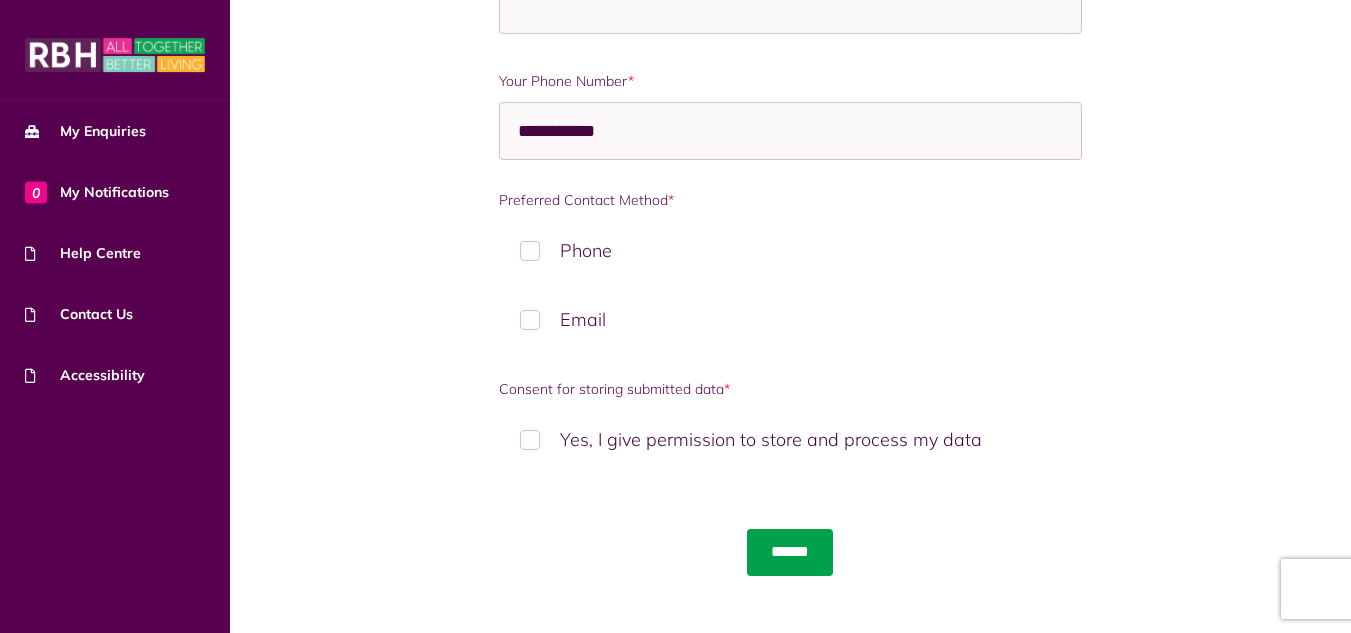 scroll, scrollTop: 1262, scrollLeft: 0, axis: vertical 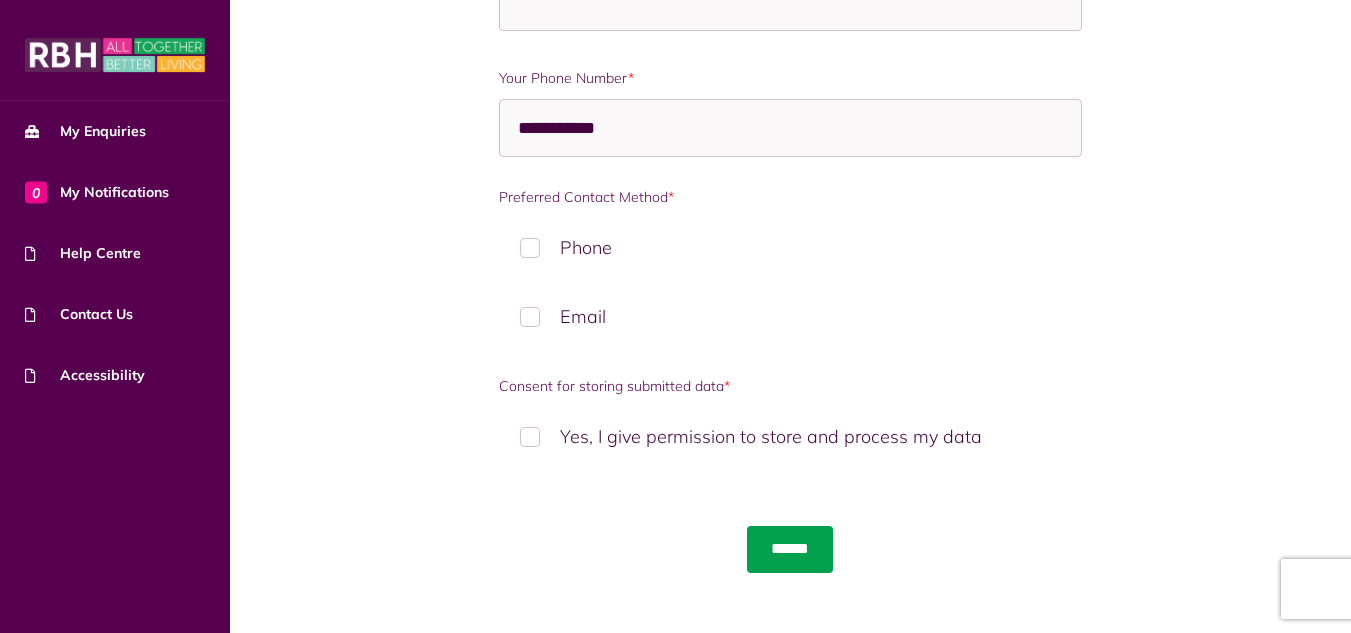 click on "******" at bounding box center [790, 549] 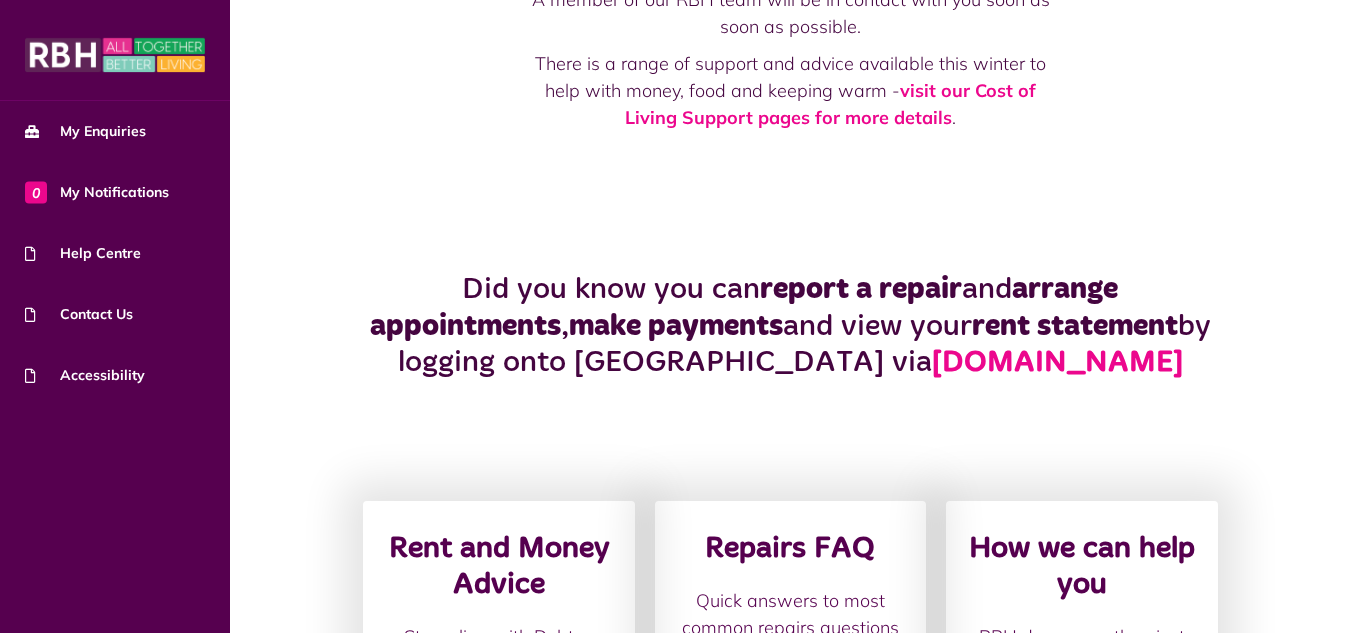 scroll, scrollTop: 138, scrollLeft: 0, axis: vertical 